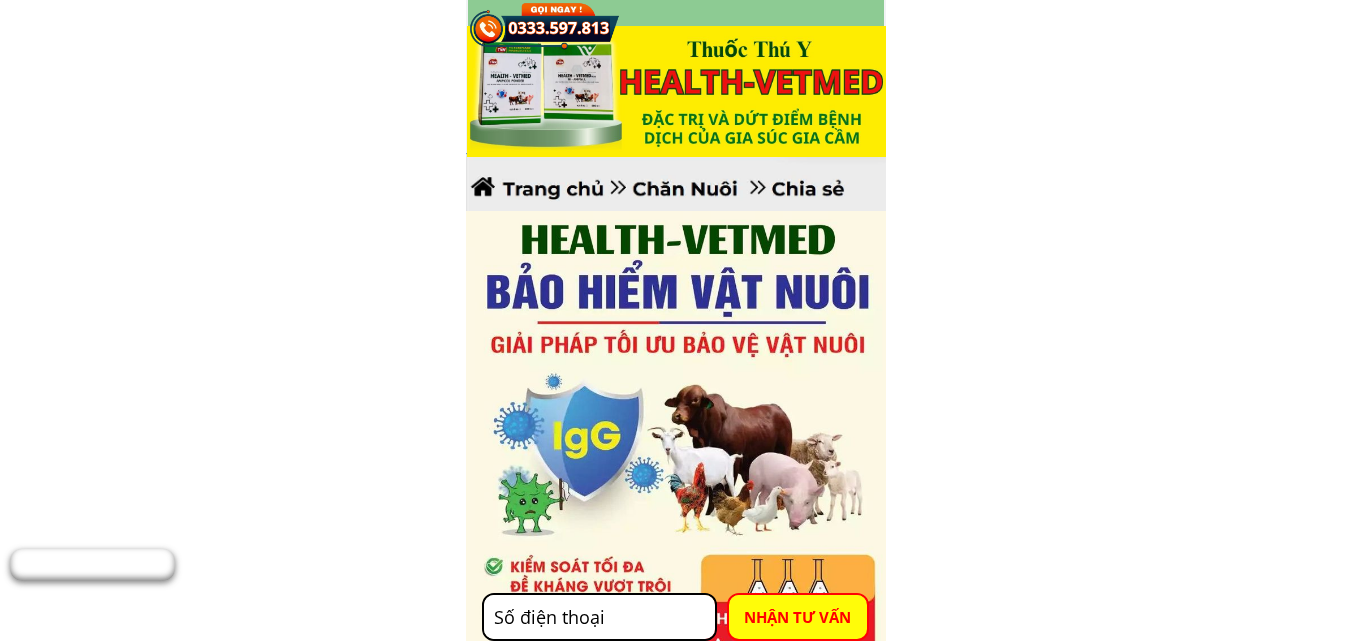 scroll, scrollTop: 0, scrollLeft: 0, axis: both 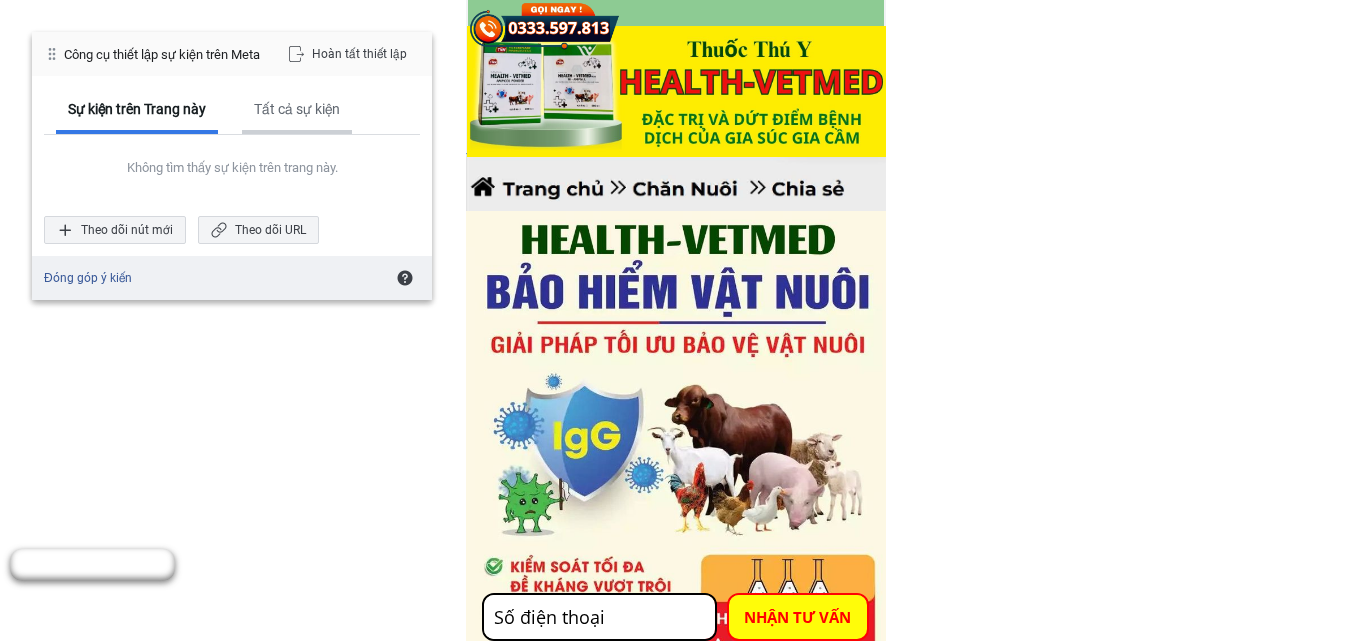 click on "Tất cả sự kiện" at bounding box center (297, 109) 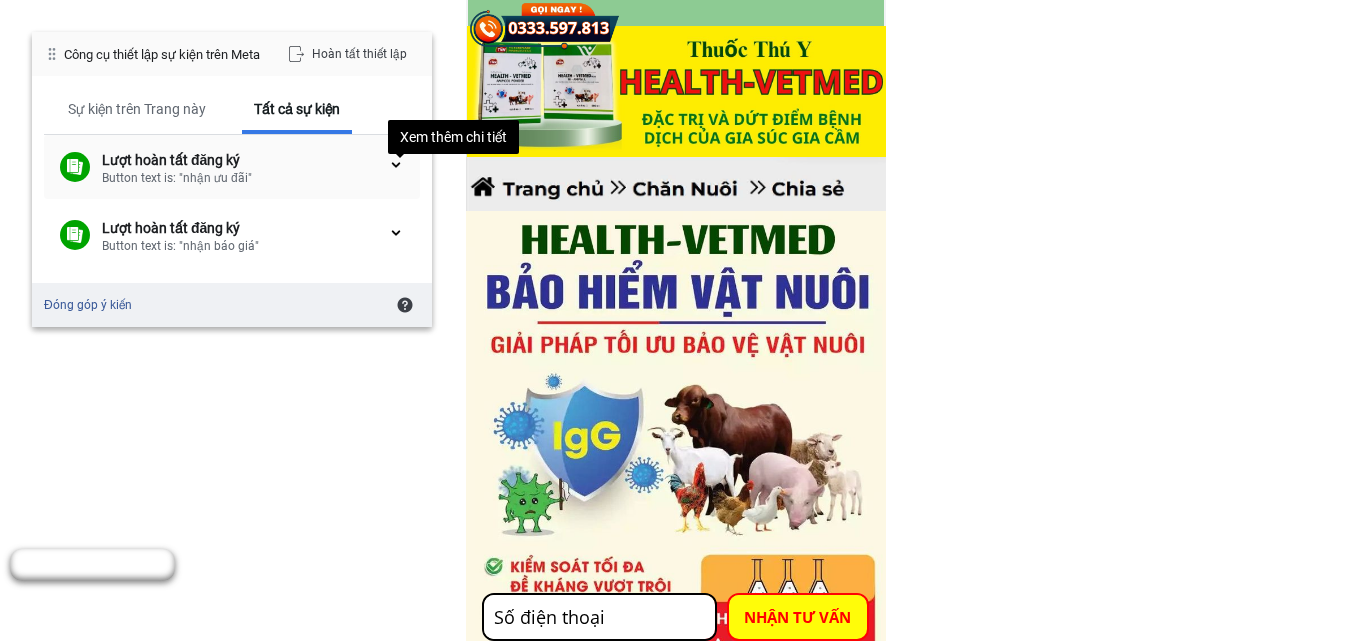 click at bounding box center [396, 165] 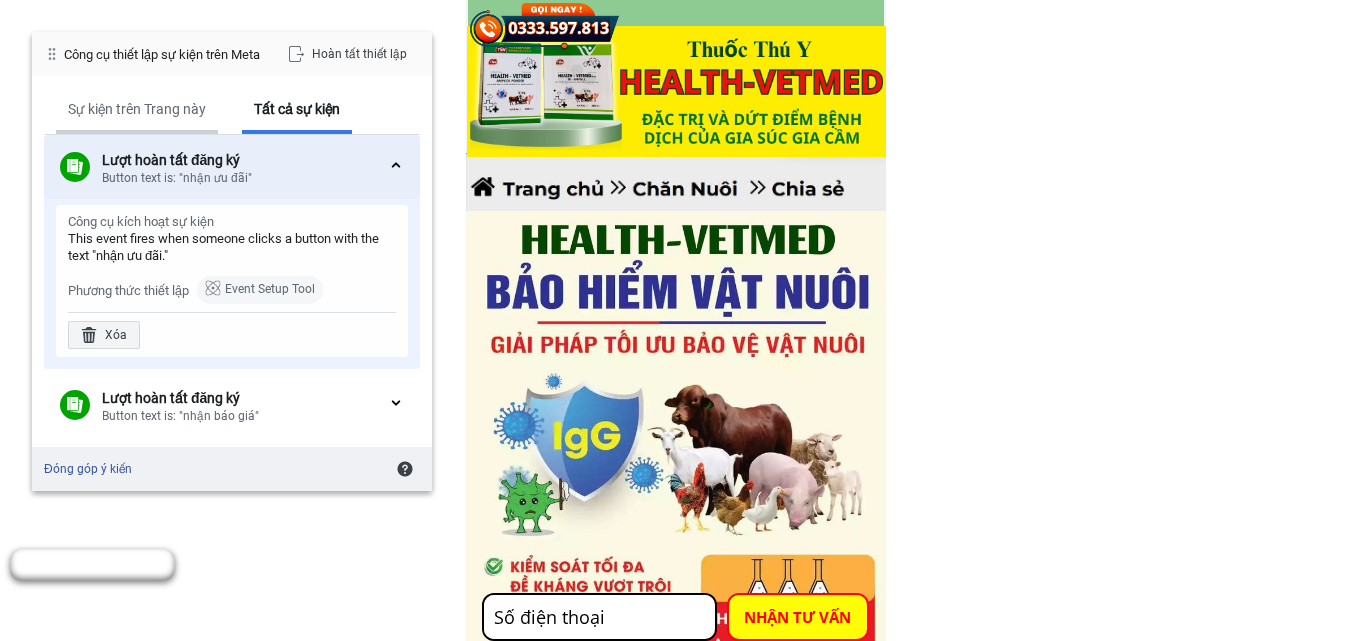 click on "Sự kiện trên Trang này" at bounding box center [137, 109] 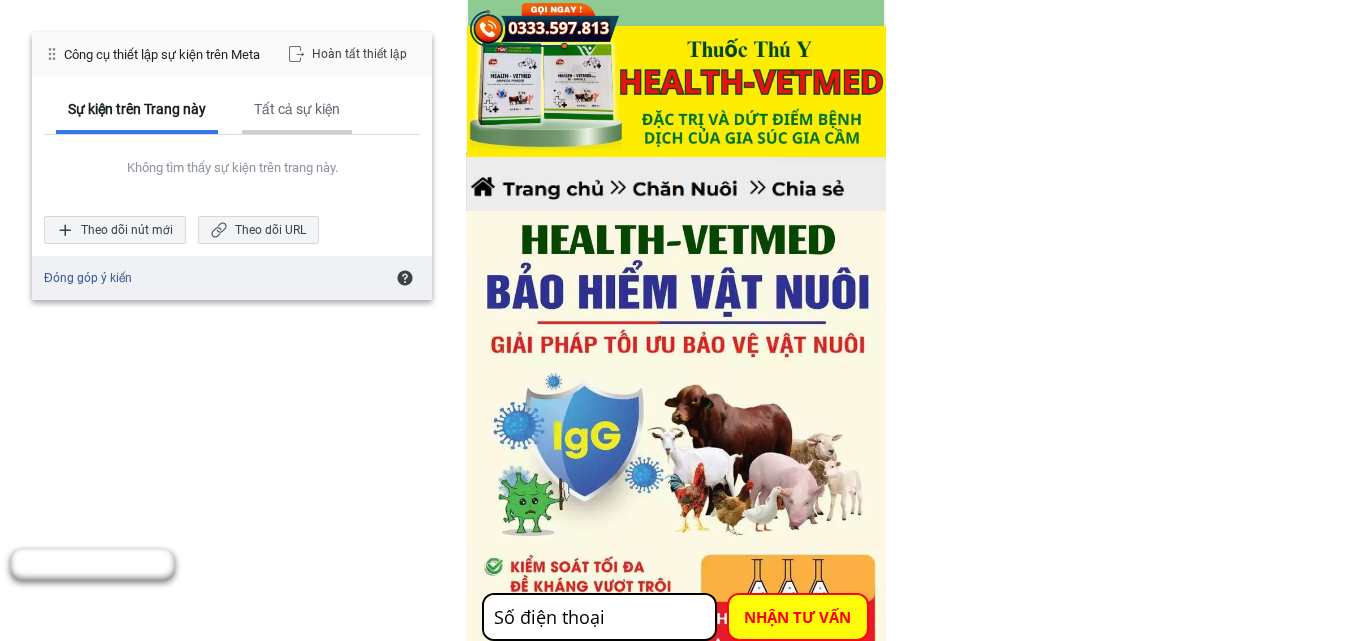 click on "Tất cả sự kiện" at bounding box center (297, 111) 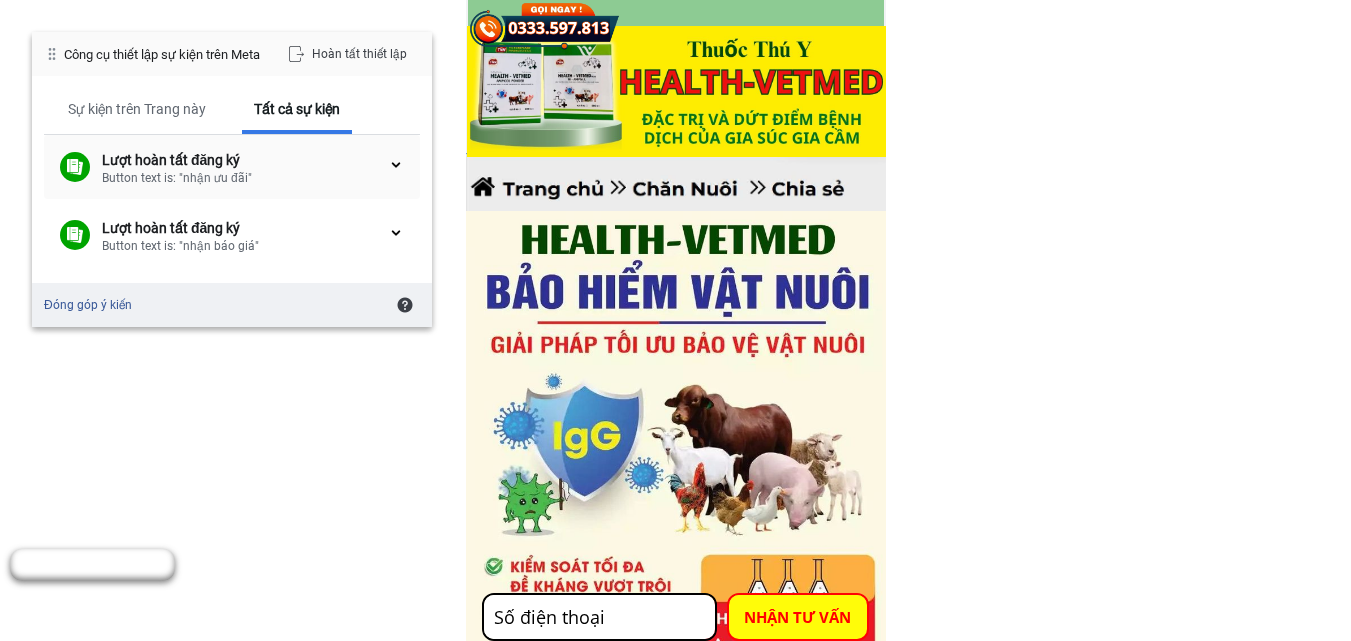 click on "Button text is: "nhận ưu đãi"" at bounding box center [245, 178] 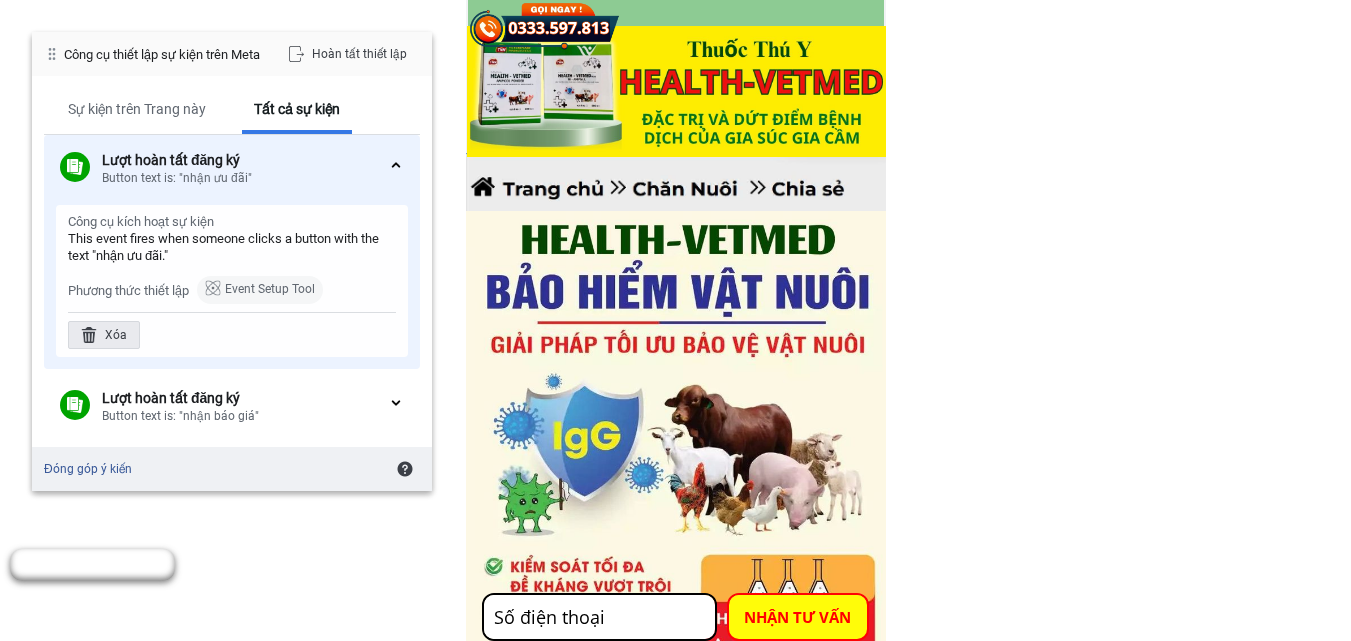 click at bounding box center [89, 335] 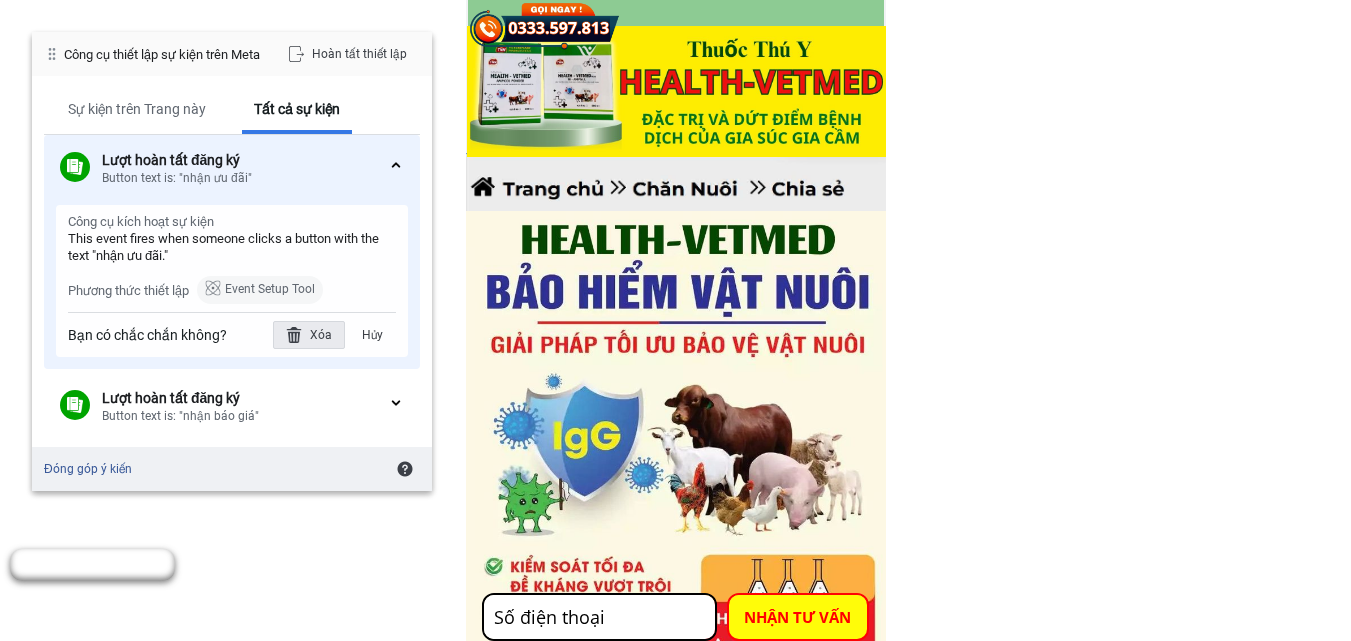 click at bounding box center [294, 335] 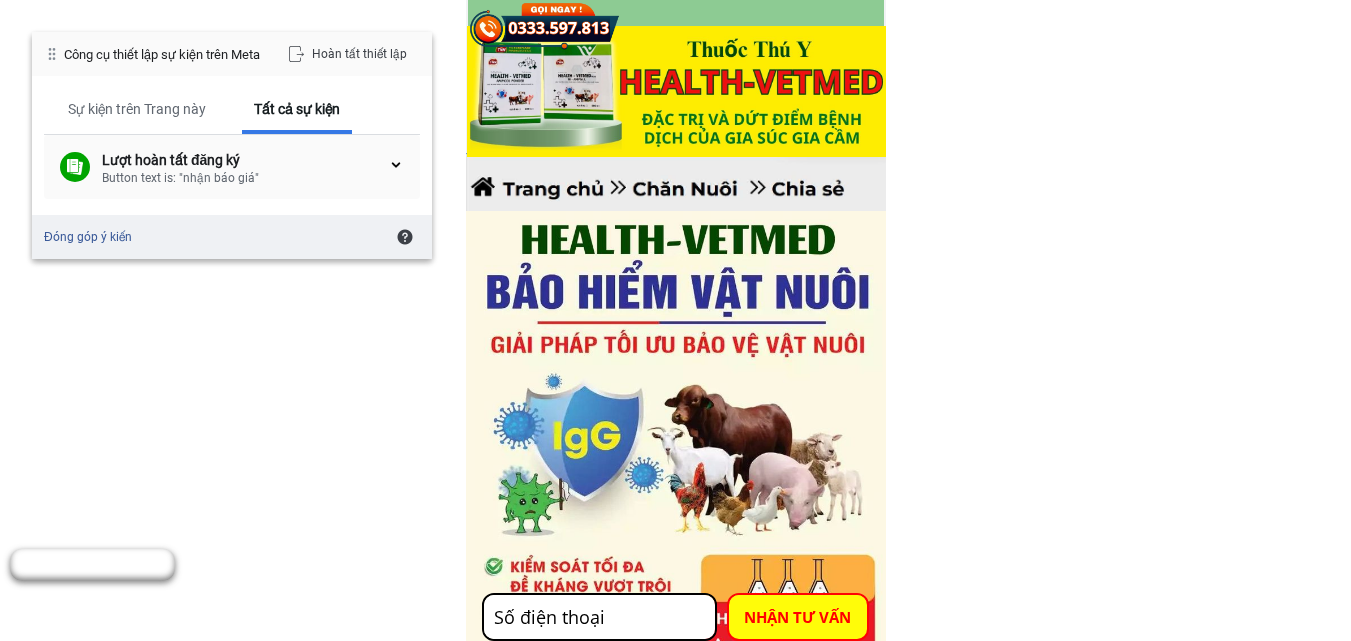 click on "Button text is: "nhận báo giá"" at bounding box center (245, 178) 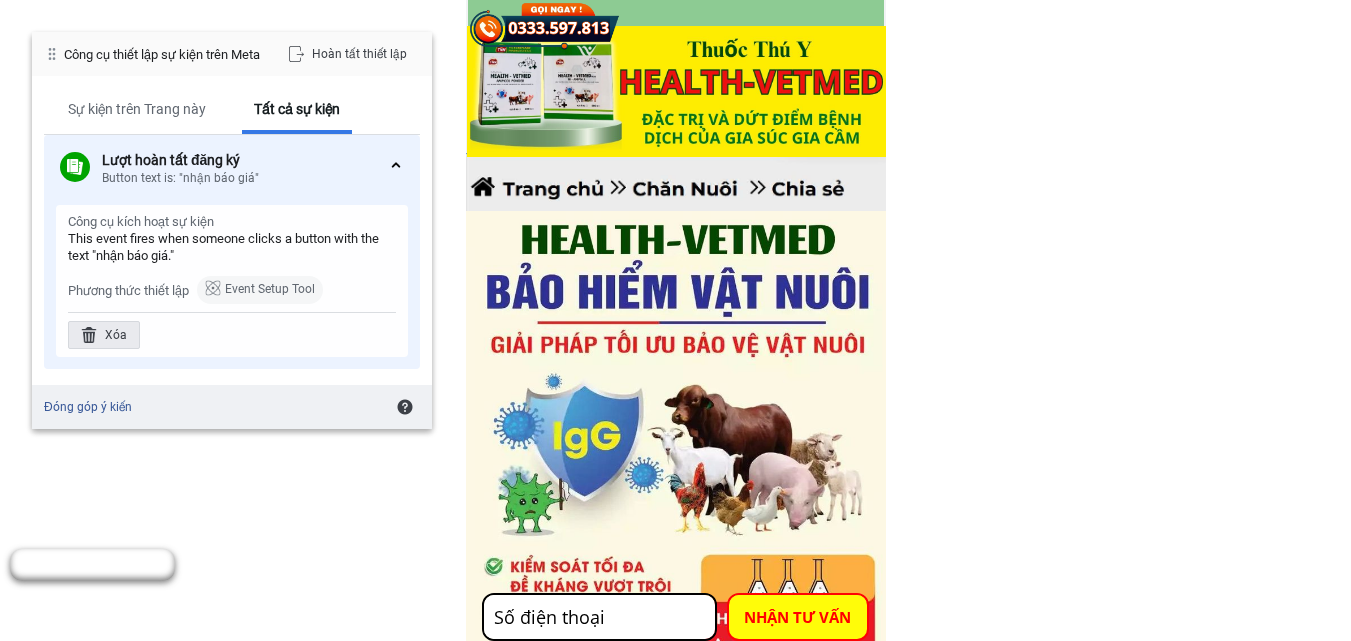 click at bounding box center [89, 335] 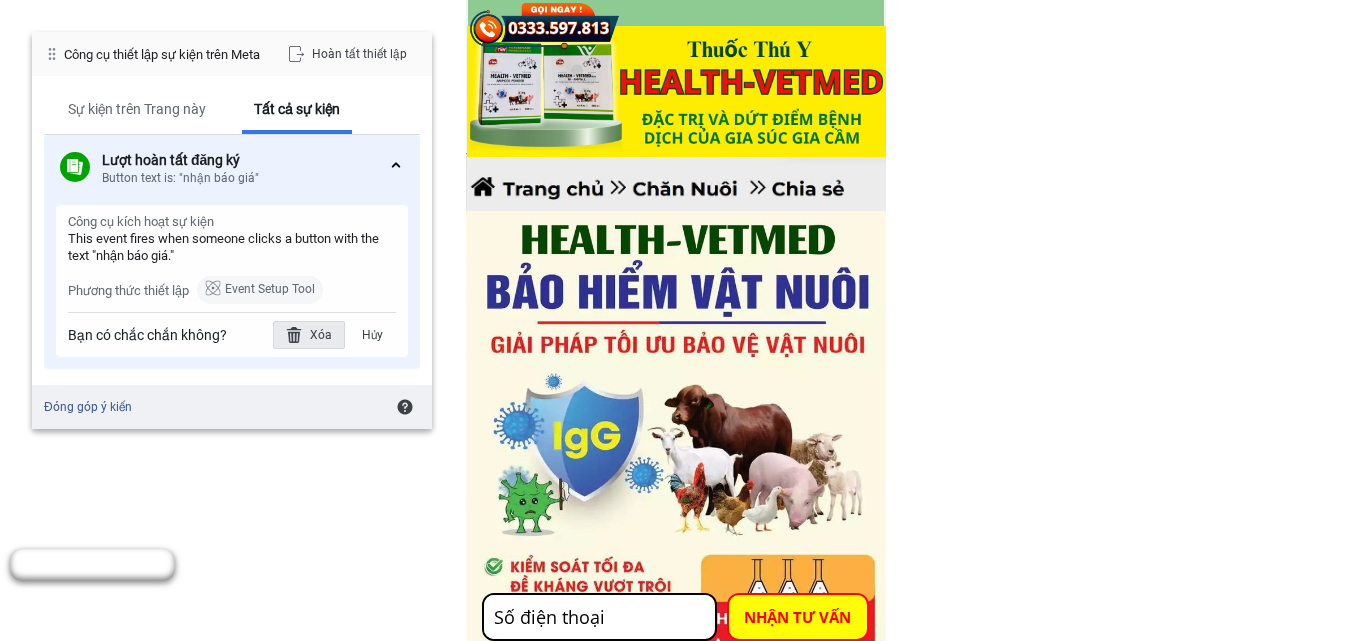 click at bounding box center (294, 335) 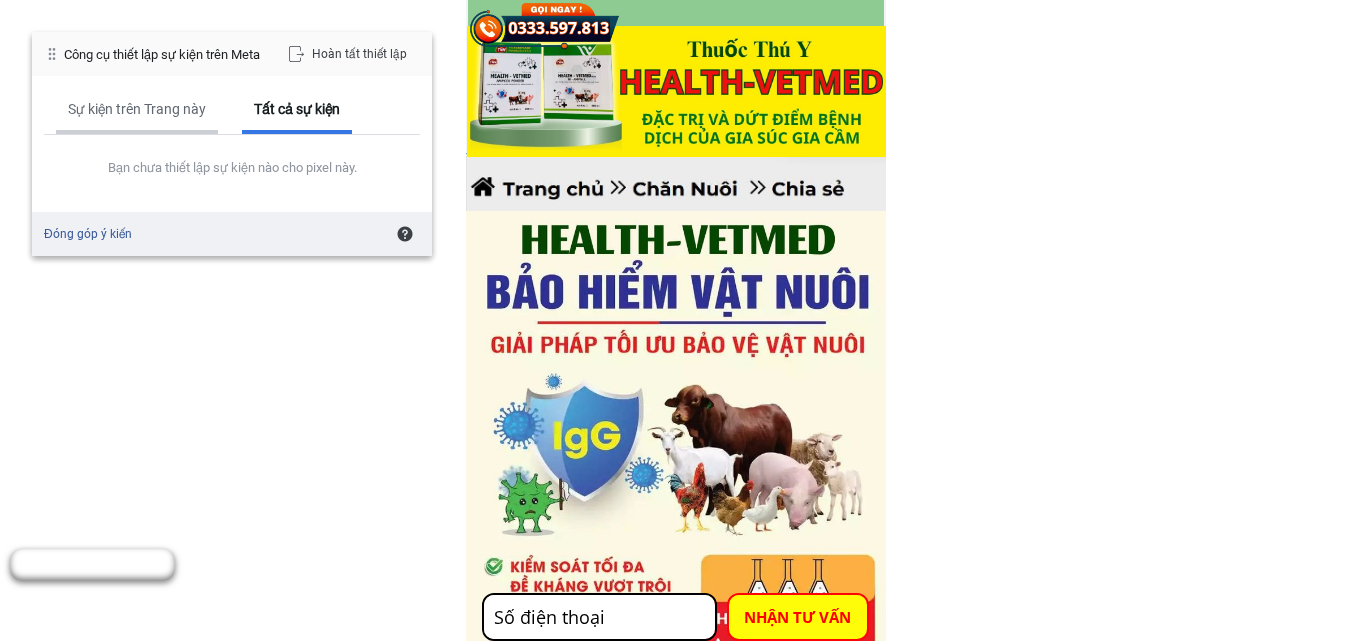 click on "Sự kiện trên Trang này" at bounding box center (137, 111) 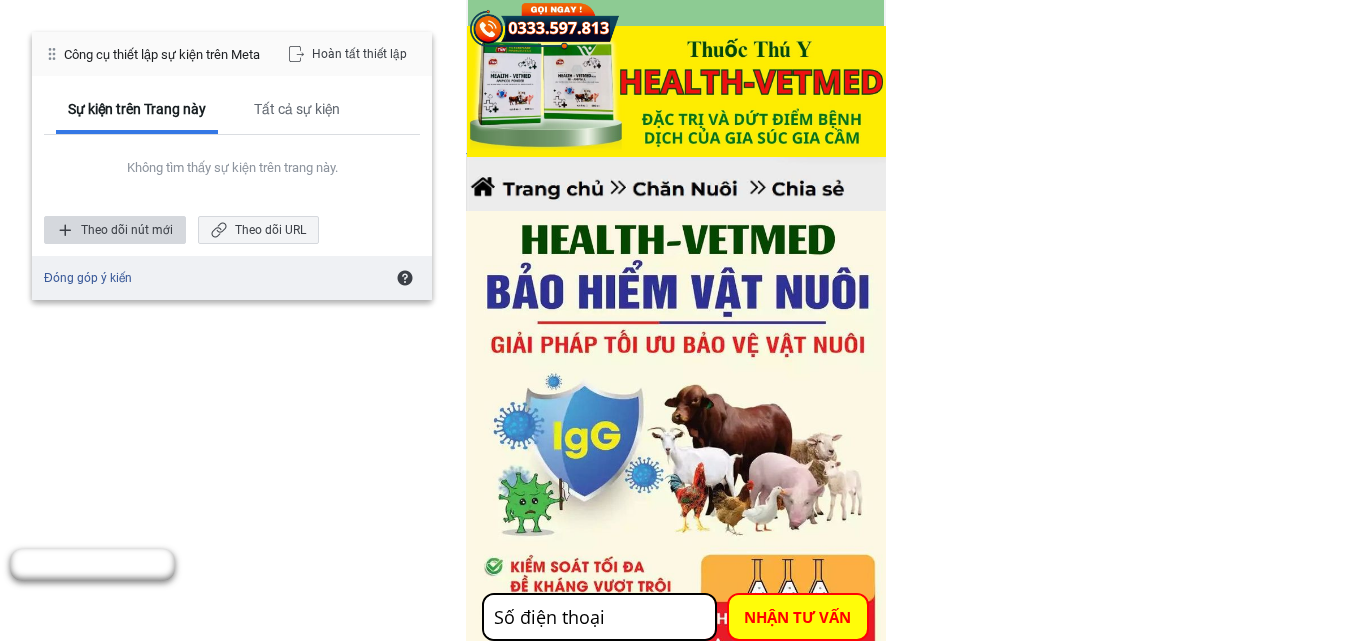 click on "Theo dõi nút mới" at bounding box center (115, 230) 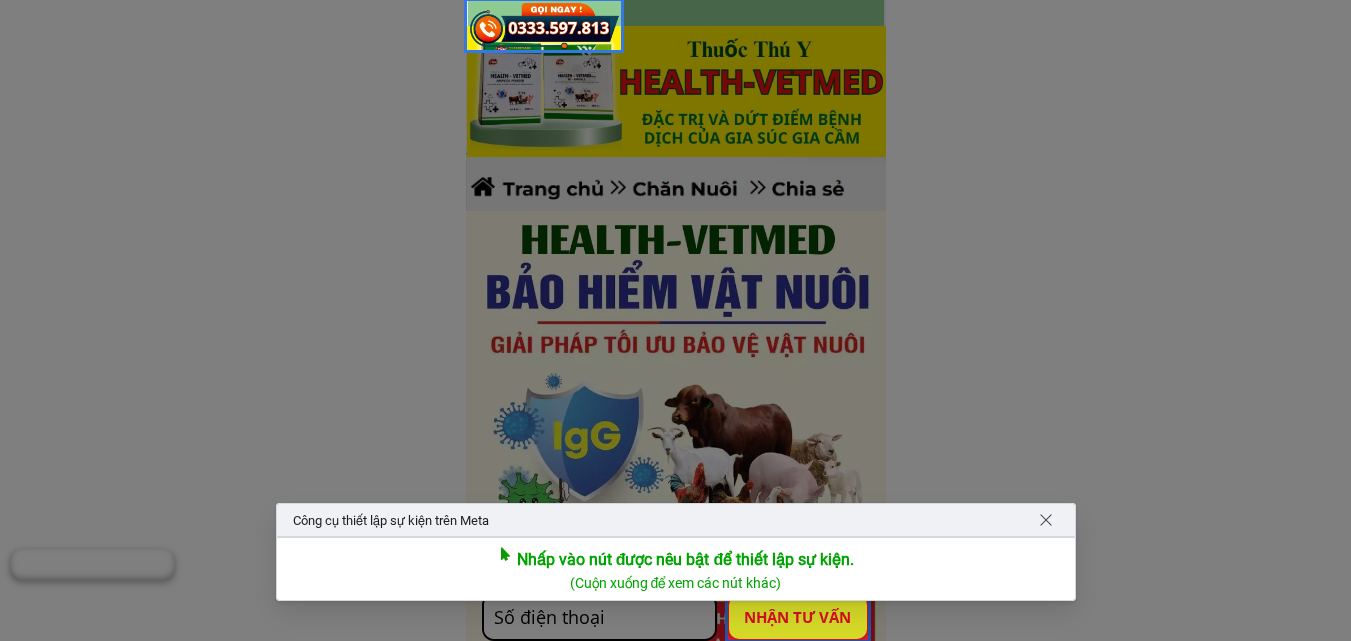 click at bounding box center [797, 617] 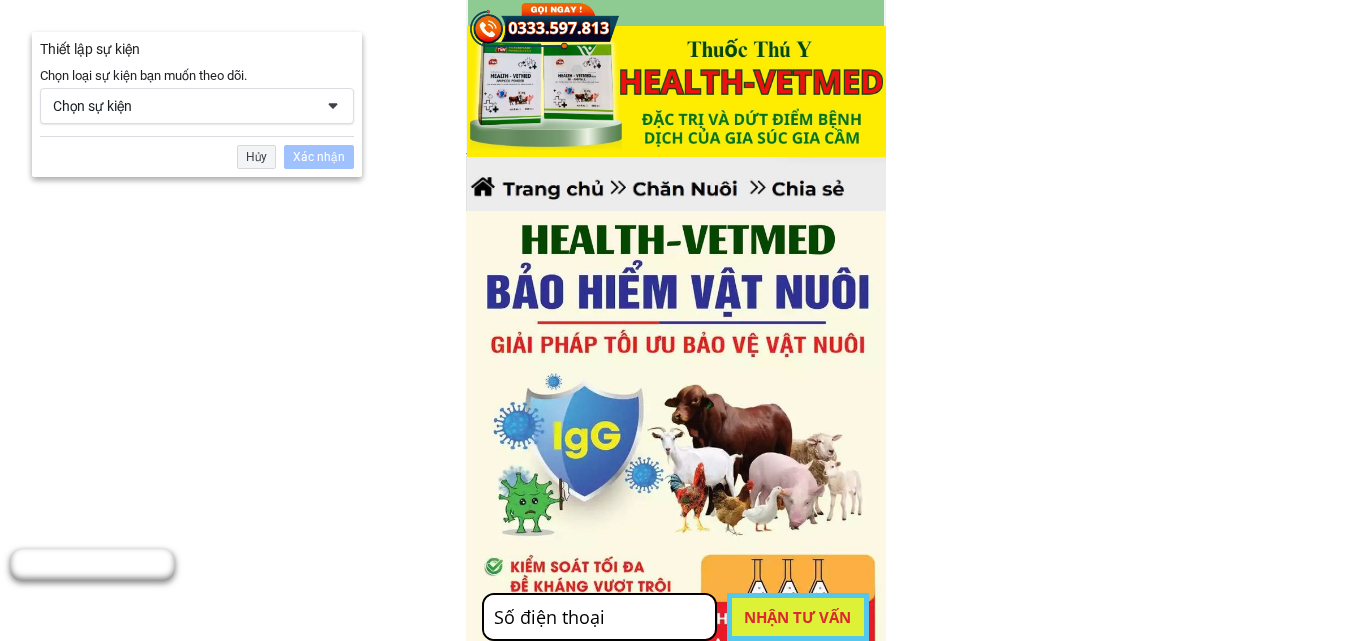 click on "Chọn sự kiện" at bounding box center [183, 106] 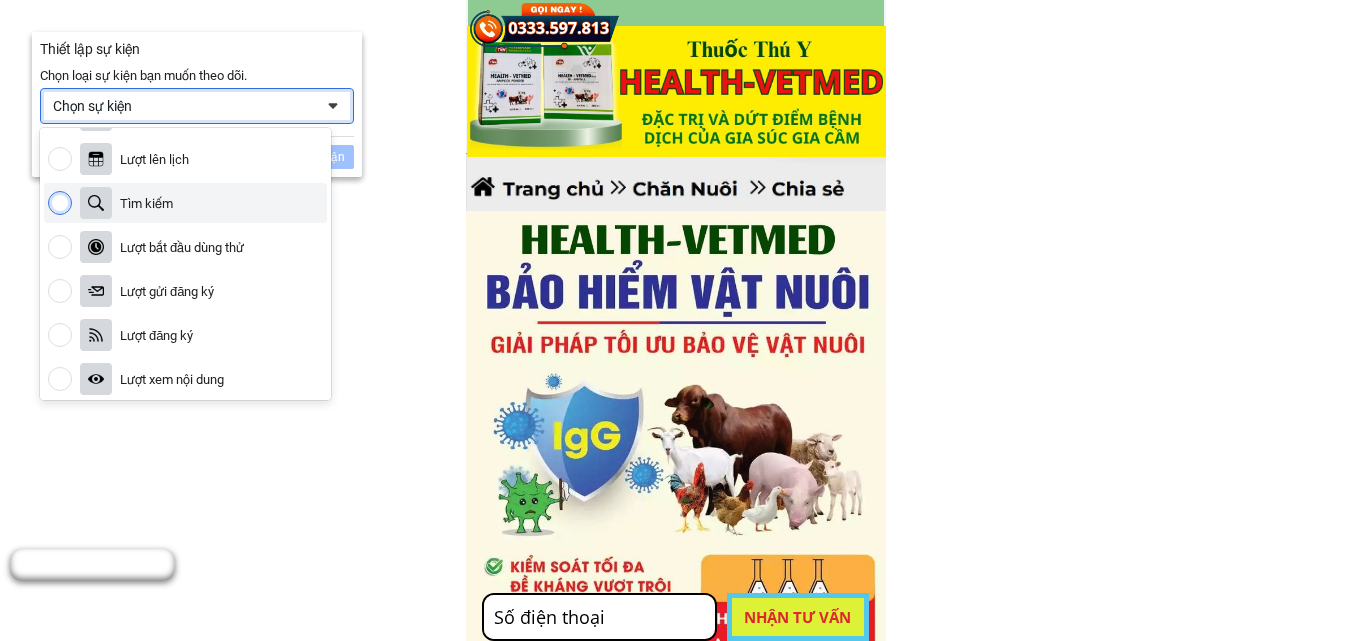 scroll, scrollTop: 485, scrollLeft: 0, axis: vertical 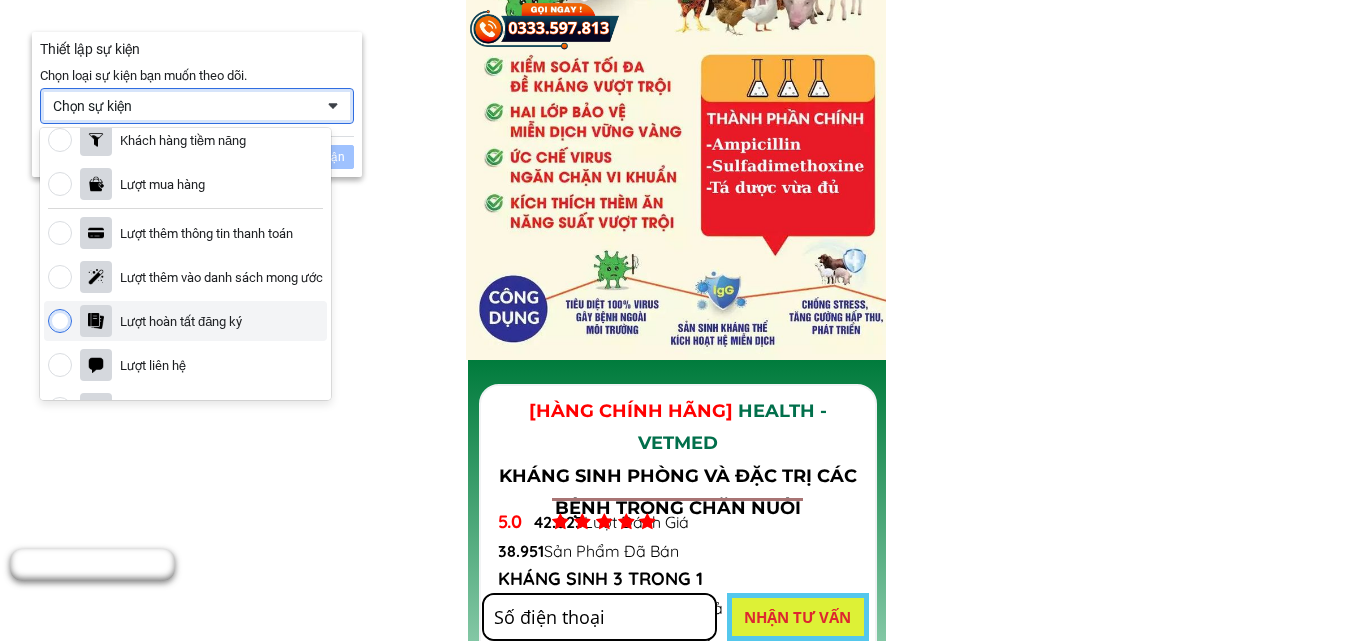 click on "Lượt hoàn tất đăng ký" at bounding box center (181, 321) 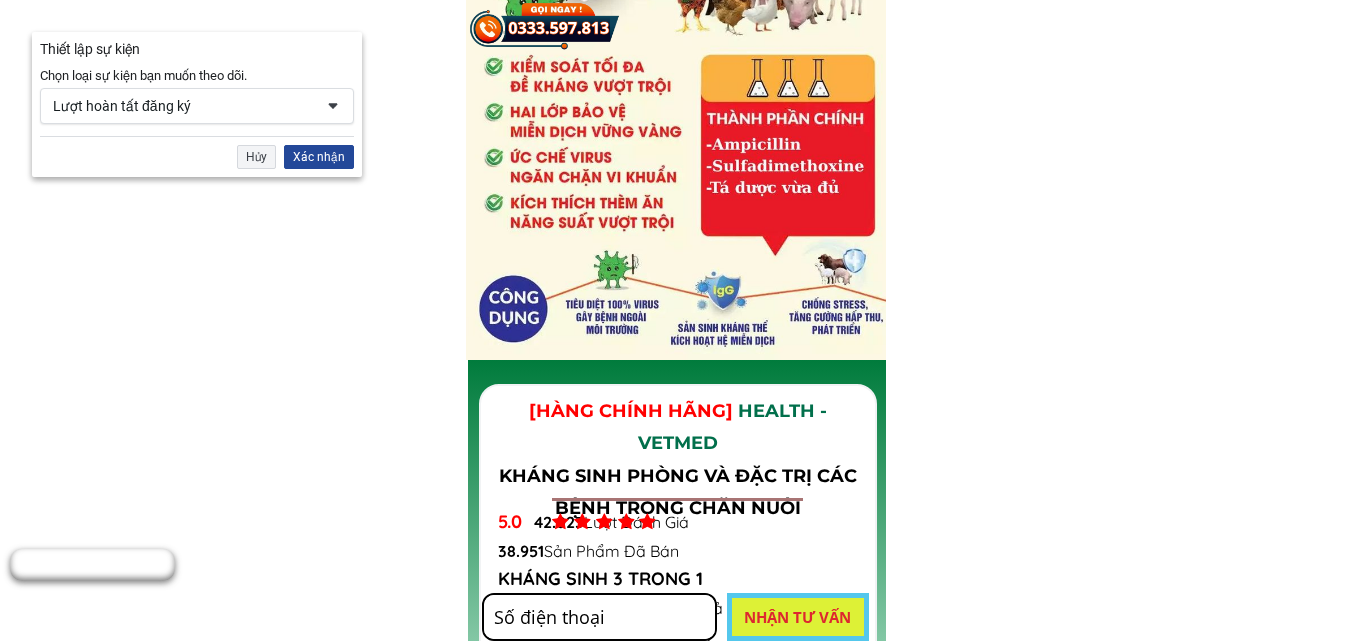 click on "Xác nhận" at bounding box center (319, 157) 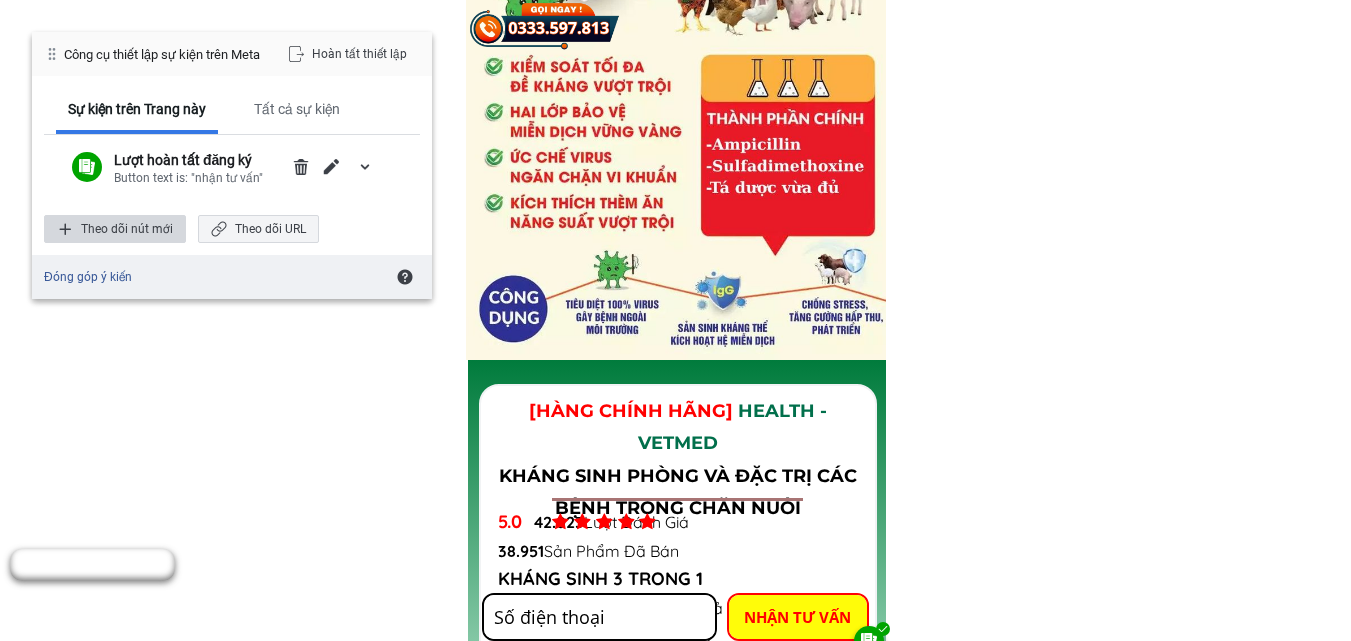 click on "Theo dõi nút mới" at bounding box center (115, 229) 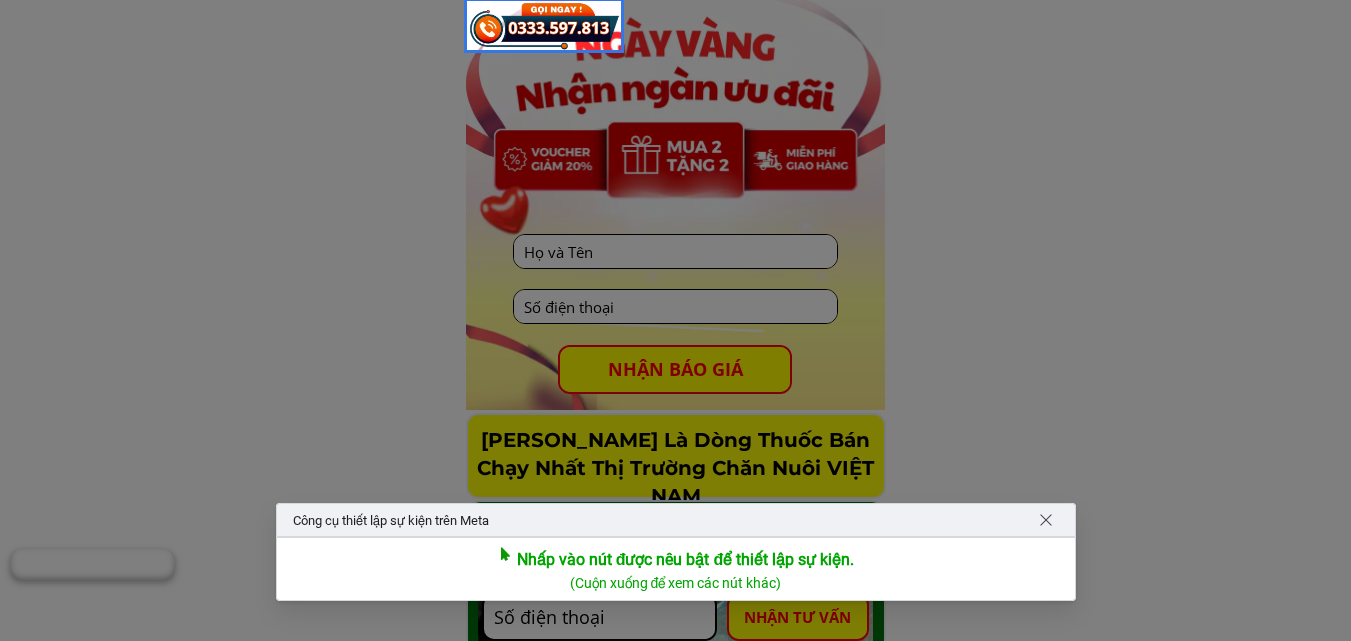 scroll, scrollTop: 2400, scrollLeft: 0, axis: vertical 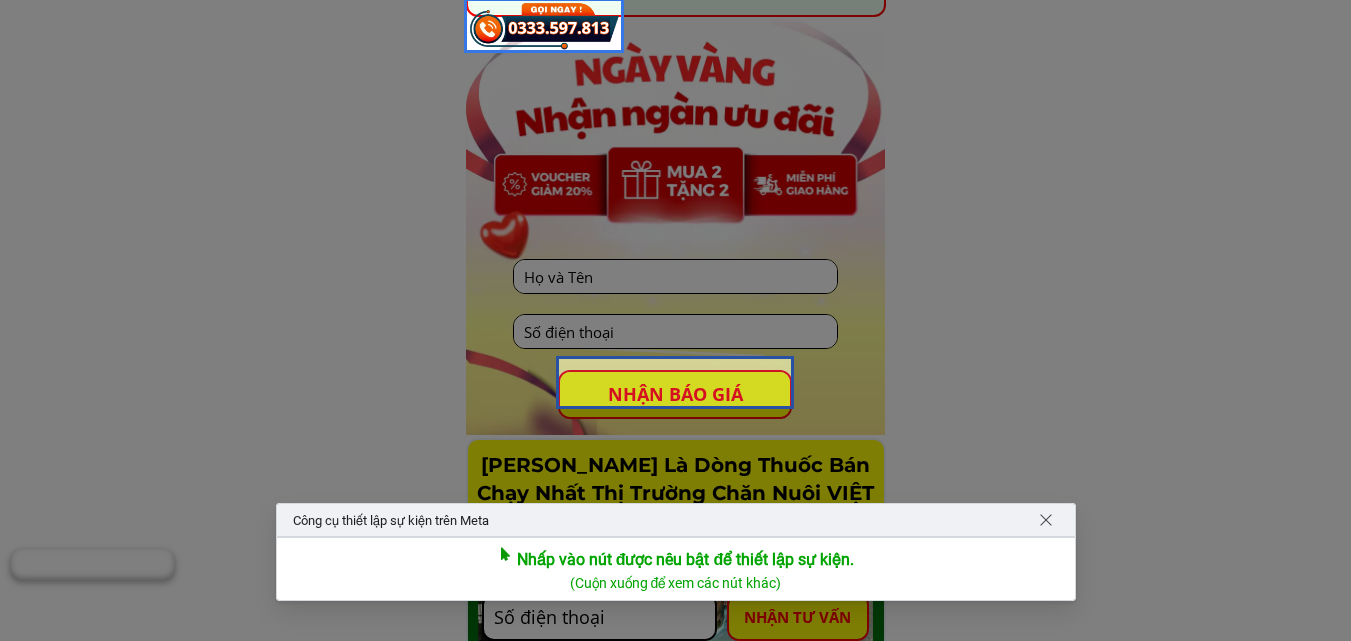 click at bounding box center (675, 382) 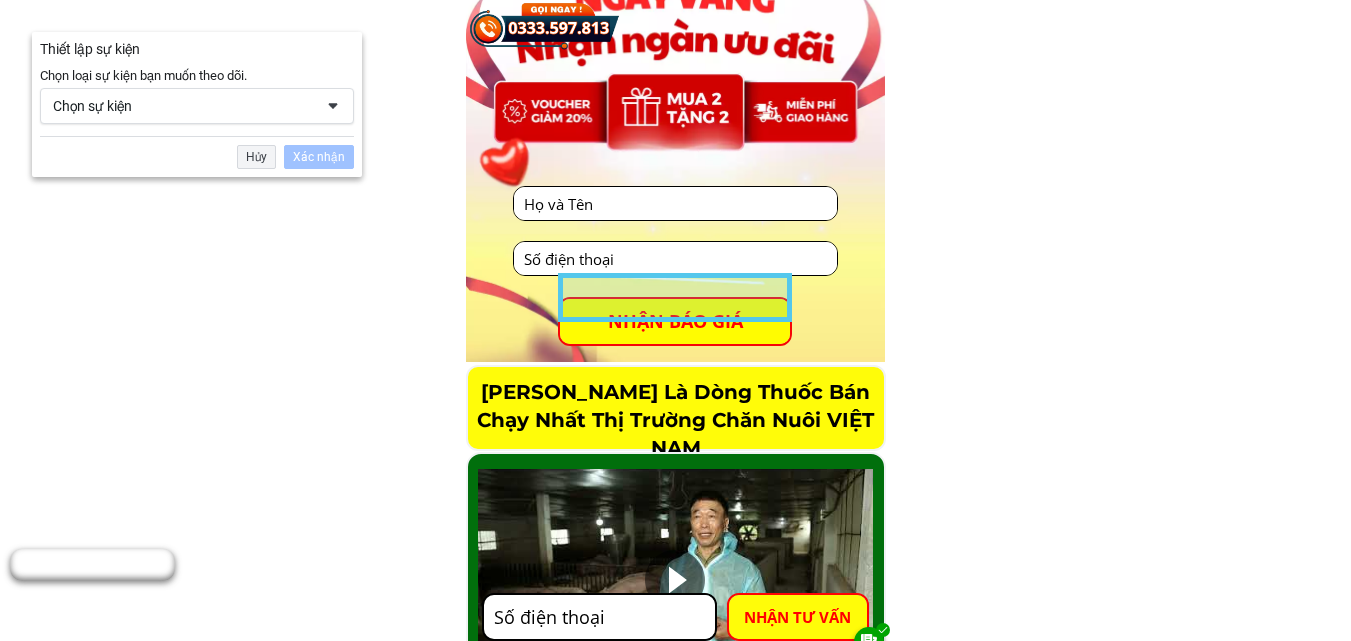 scroll, scrollTop: 2474, scrollLeft: 0, axis: vertical 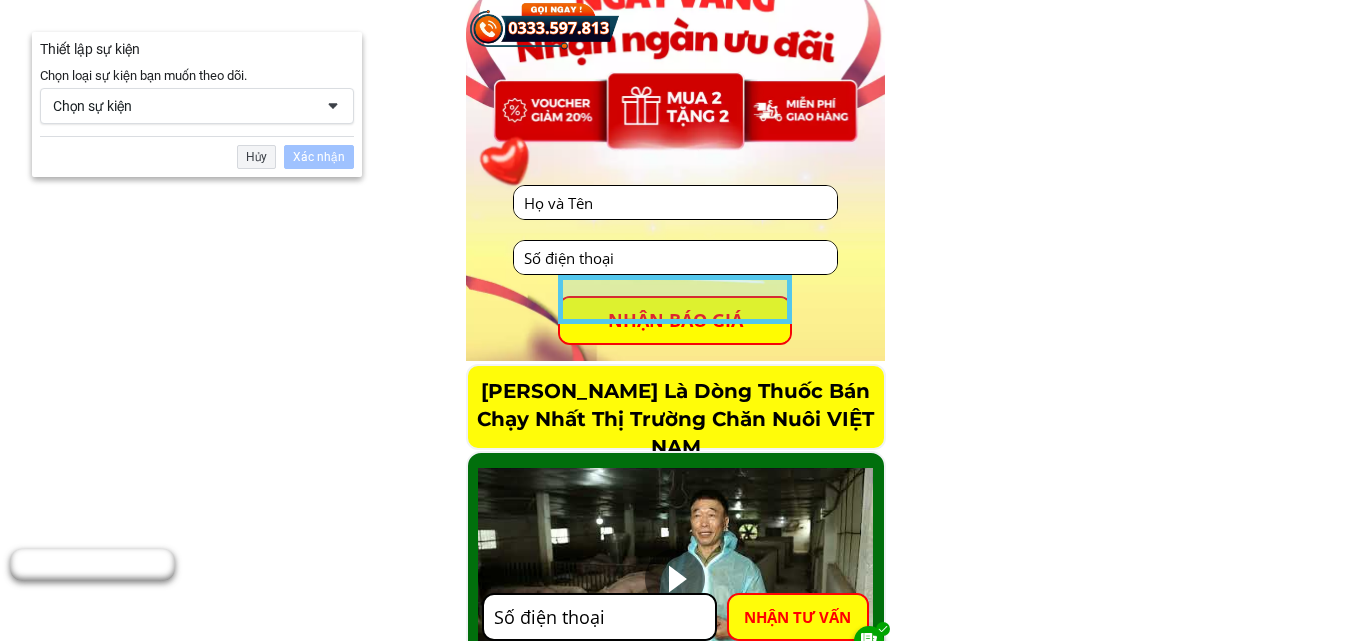 click on "Chọn sự kiện" at bounding box center (183, 106) 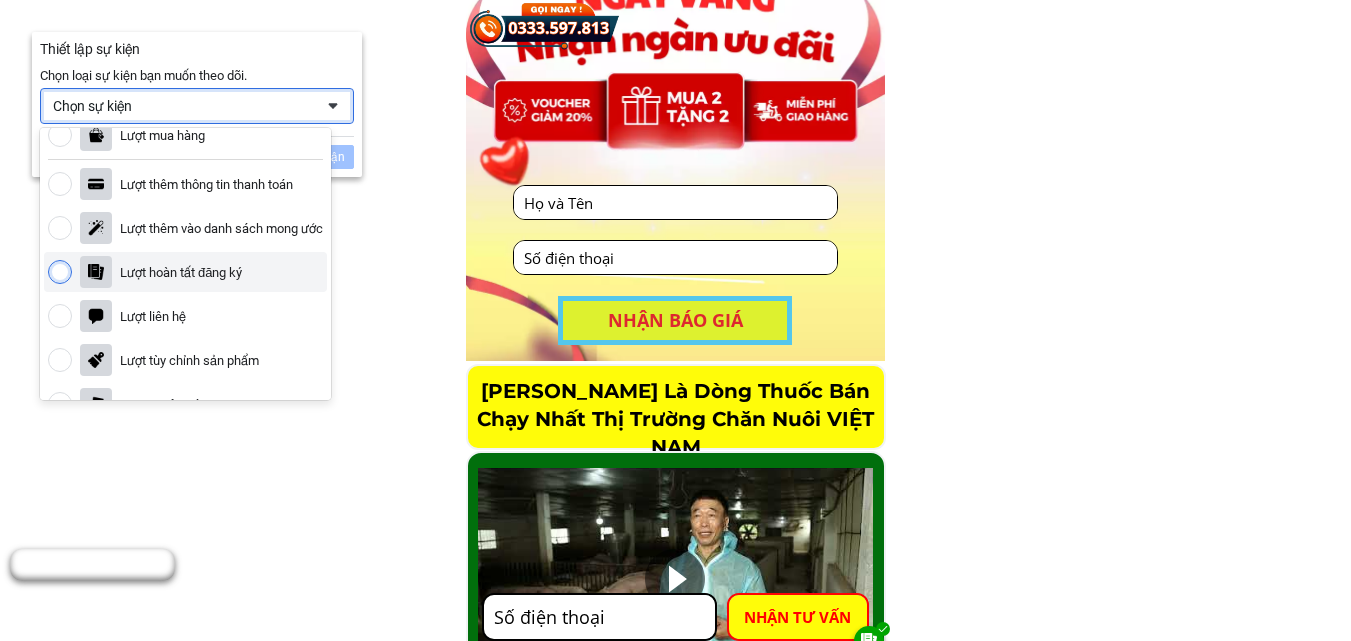 scroll, scrollTop: 200, scrollLeft: 0, axis: vertical 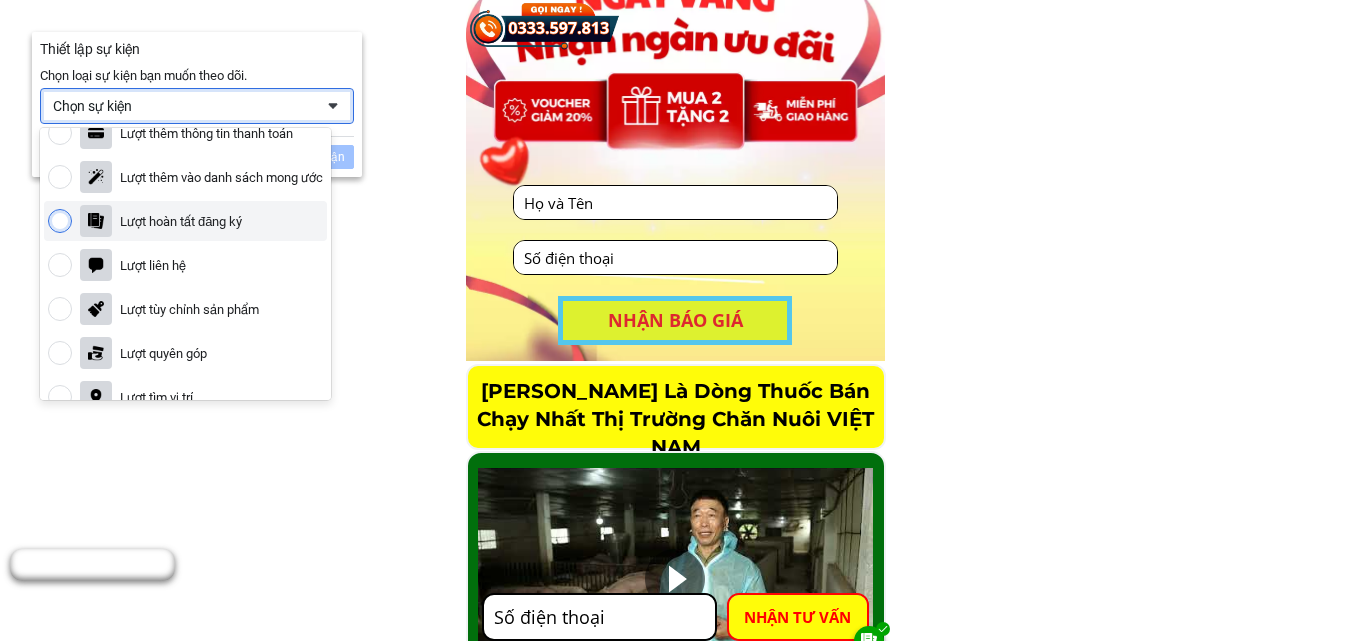 click on "Lượt hoàn tất đăng ký" at bounding box center [181, 221] 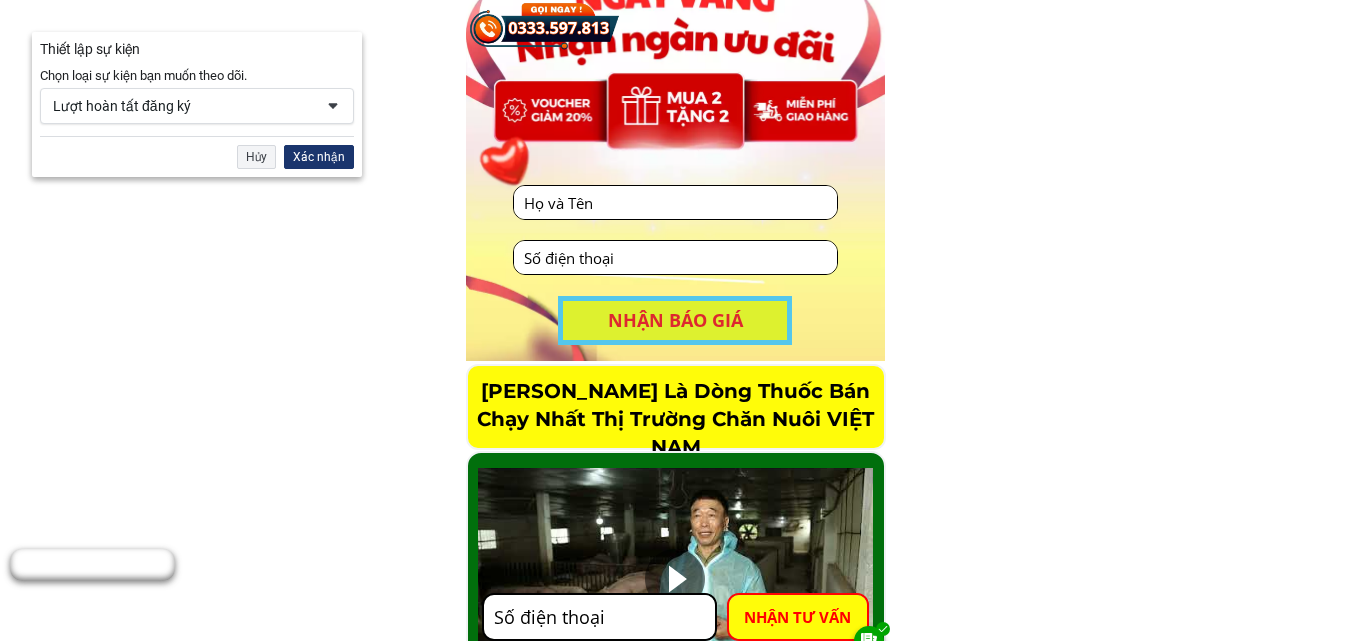 click on "Xác nhận" at bounding box center [319, 157] 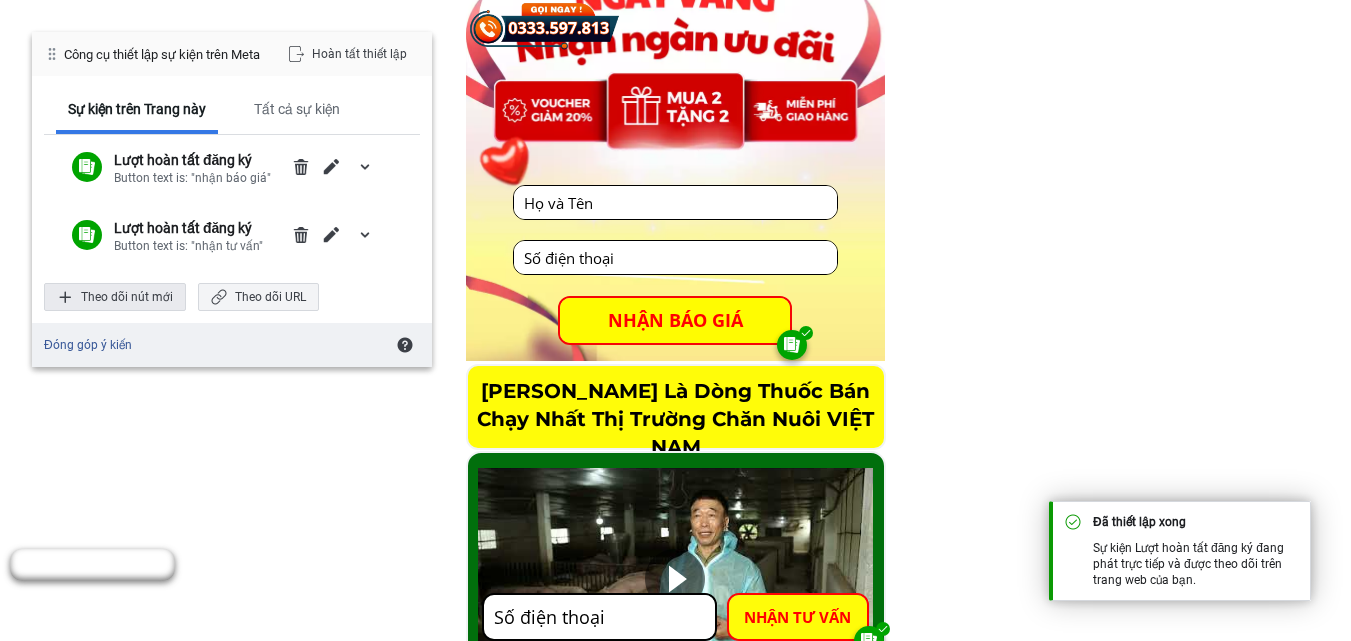 click on "Theo dõi nút mới" at bounding box center [115, 297] 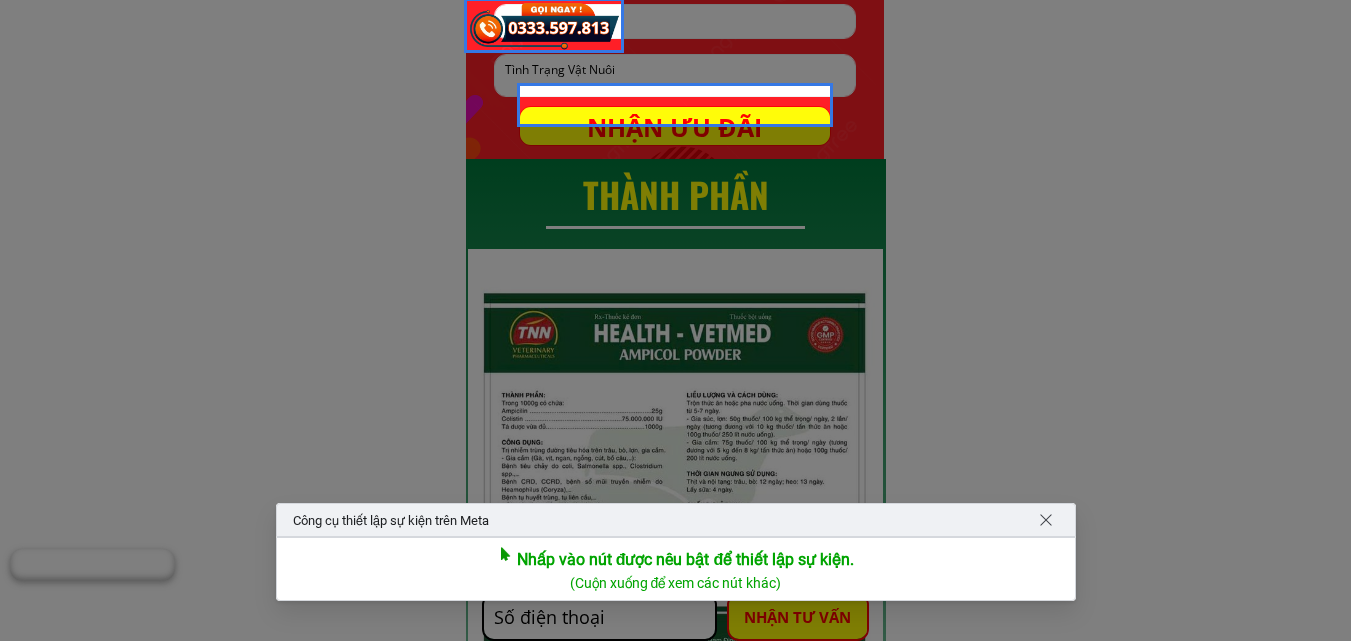 scroll, scrollTop: 10974, scrollLeft: 0, axis: vertical 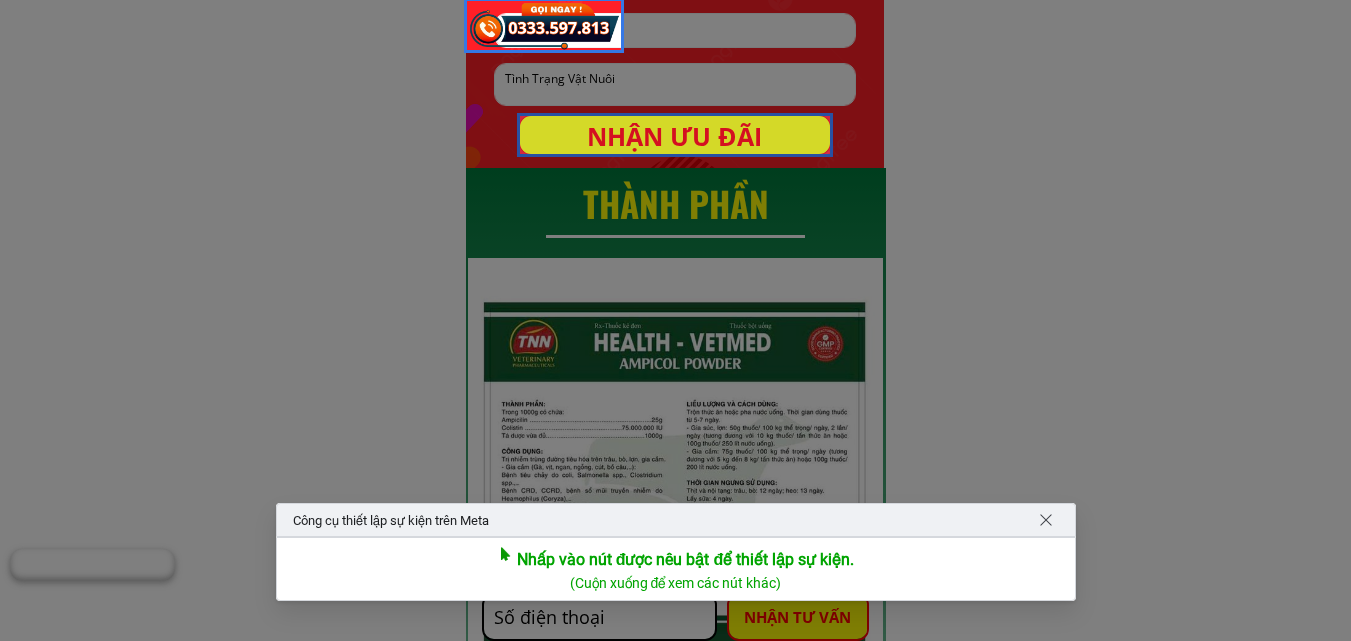 click at bounding box center (675, 135) 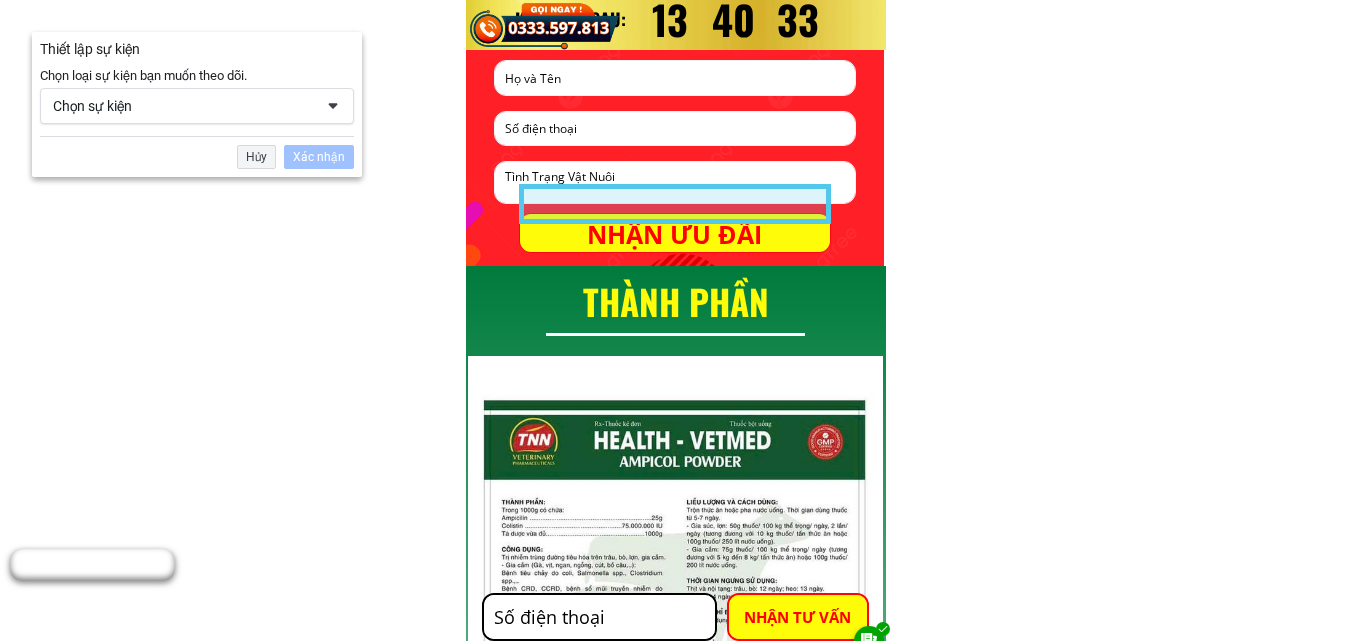 scroll, scrollTop: 10783, scrollLeft: 0, axis: vertical 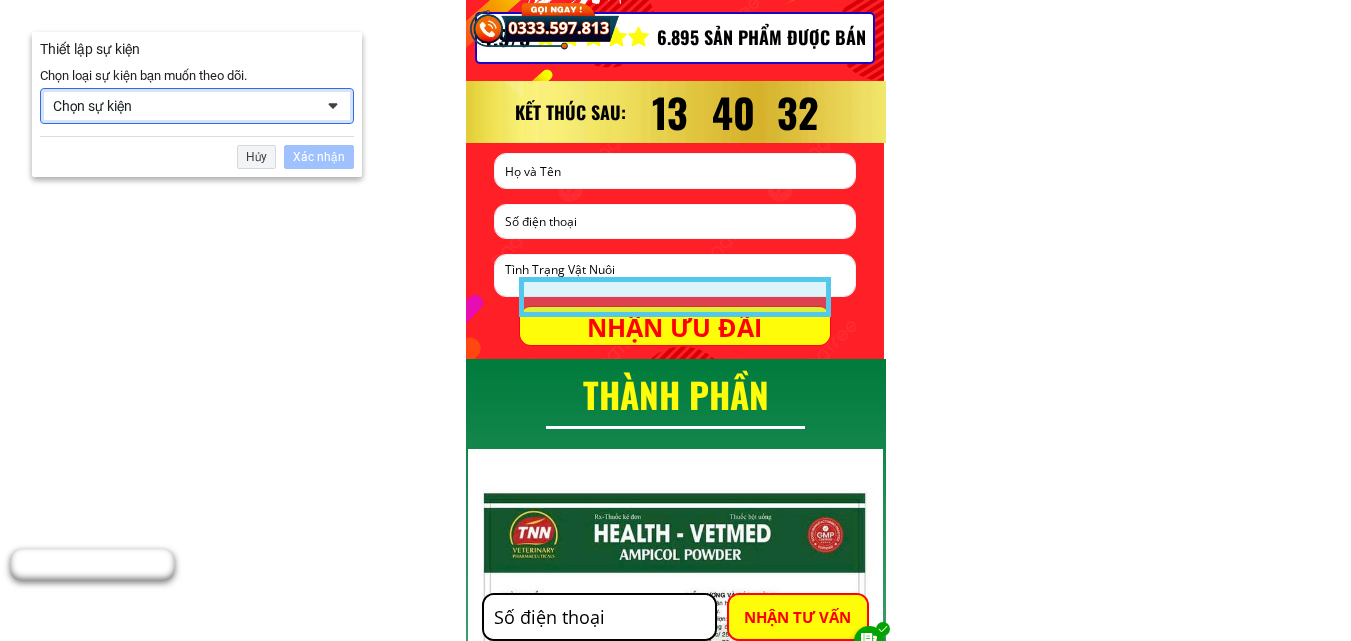 click on "Chọn sự kiện" at bounding box center [183, 106] 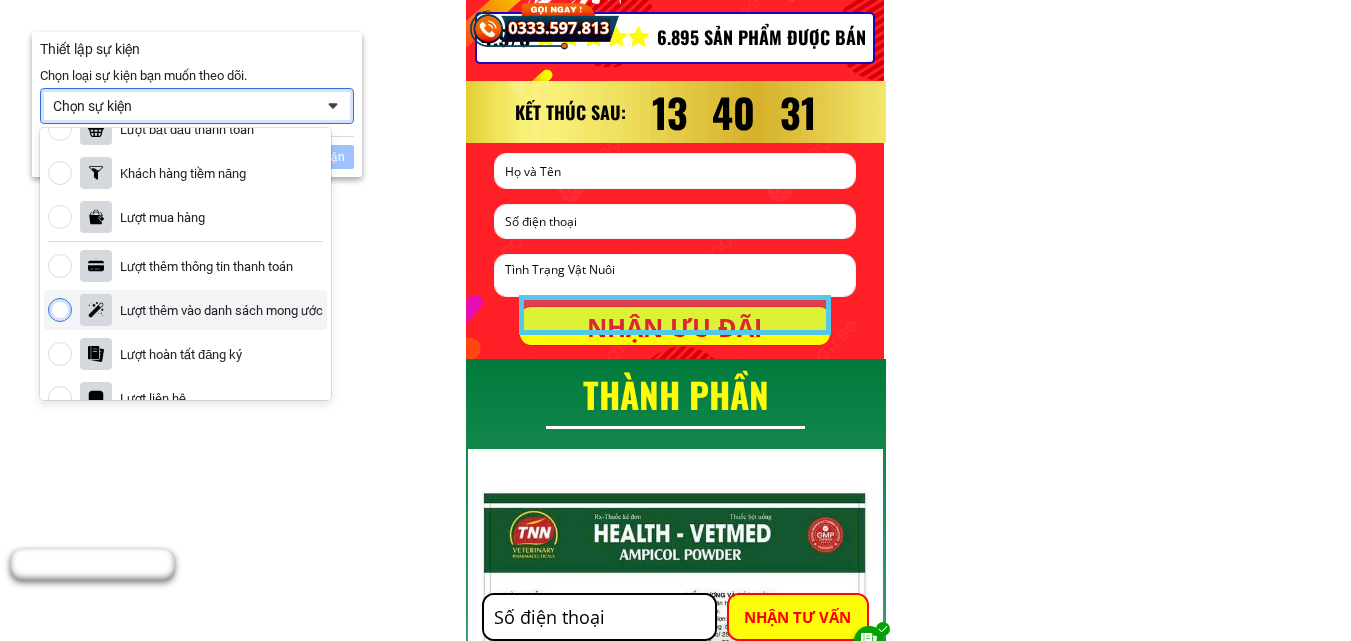 scroll, scrollTop: 100, scrollLeft: 0, axis: vertical 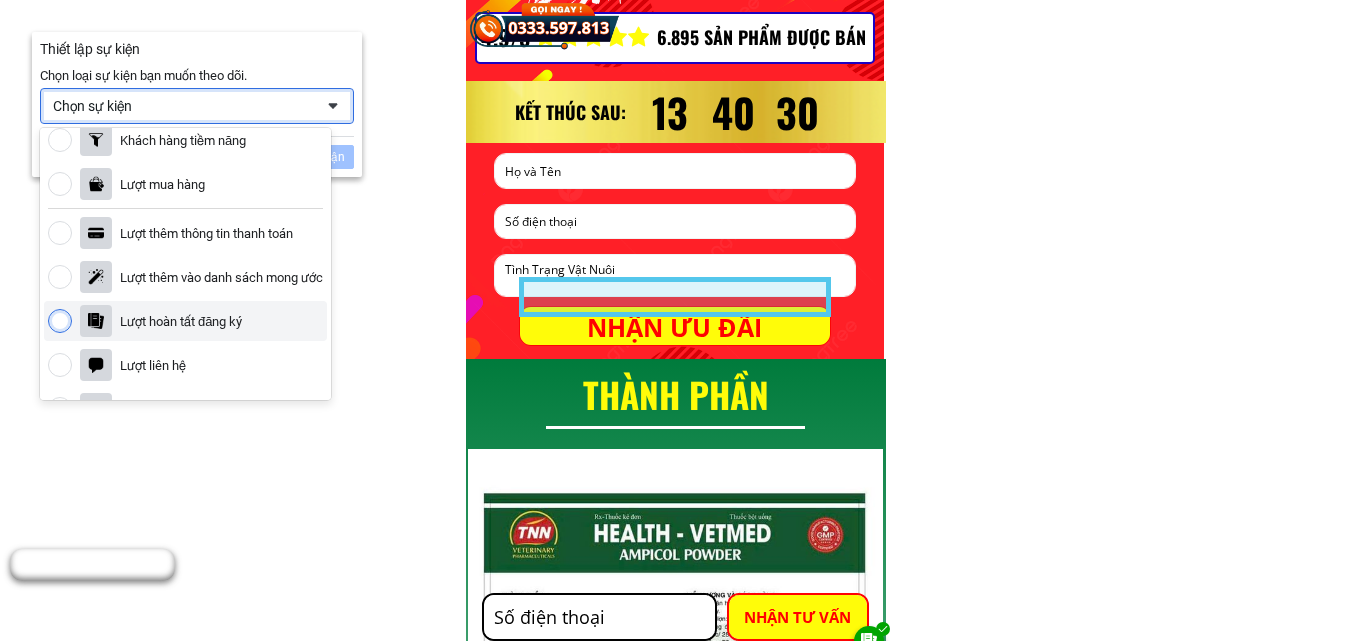 click on "Lượt hoàn tất đăng ký" at bounding box center (181, 321) 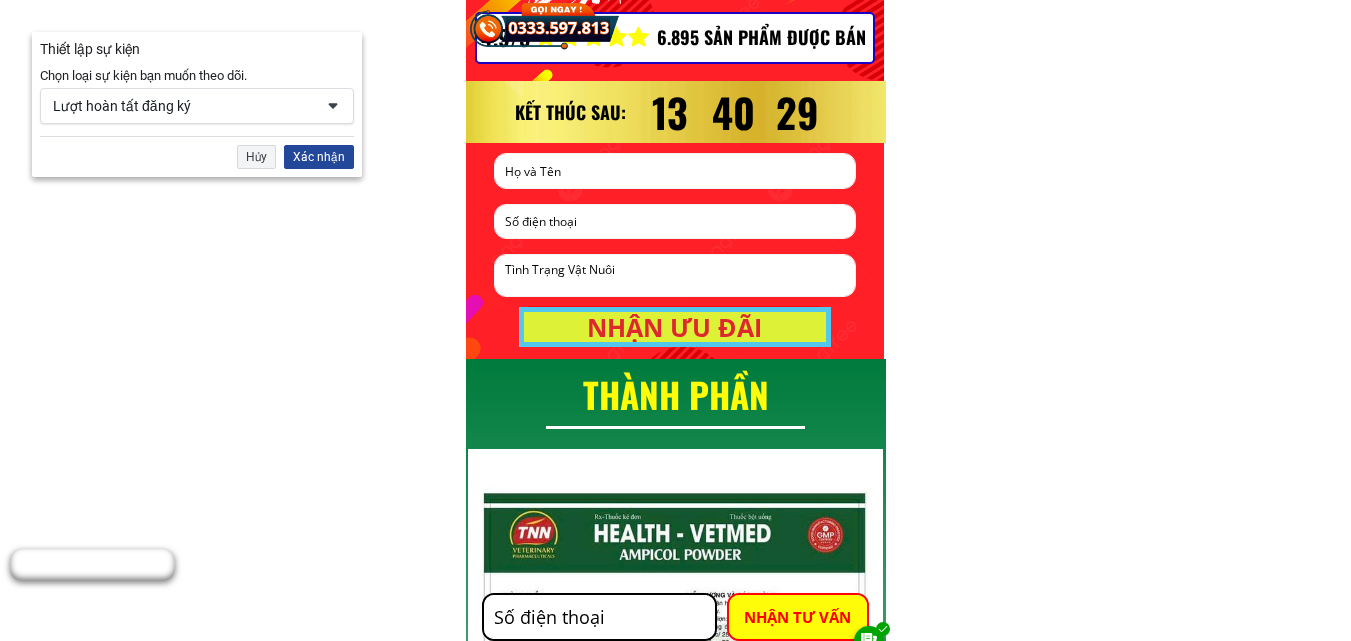 click on "Xác nhận" at bounding box center [319, 157] 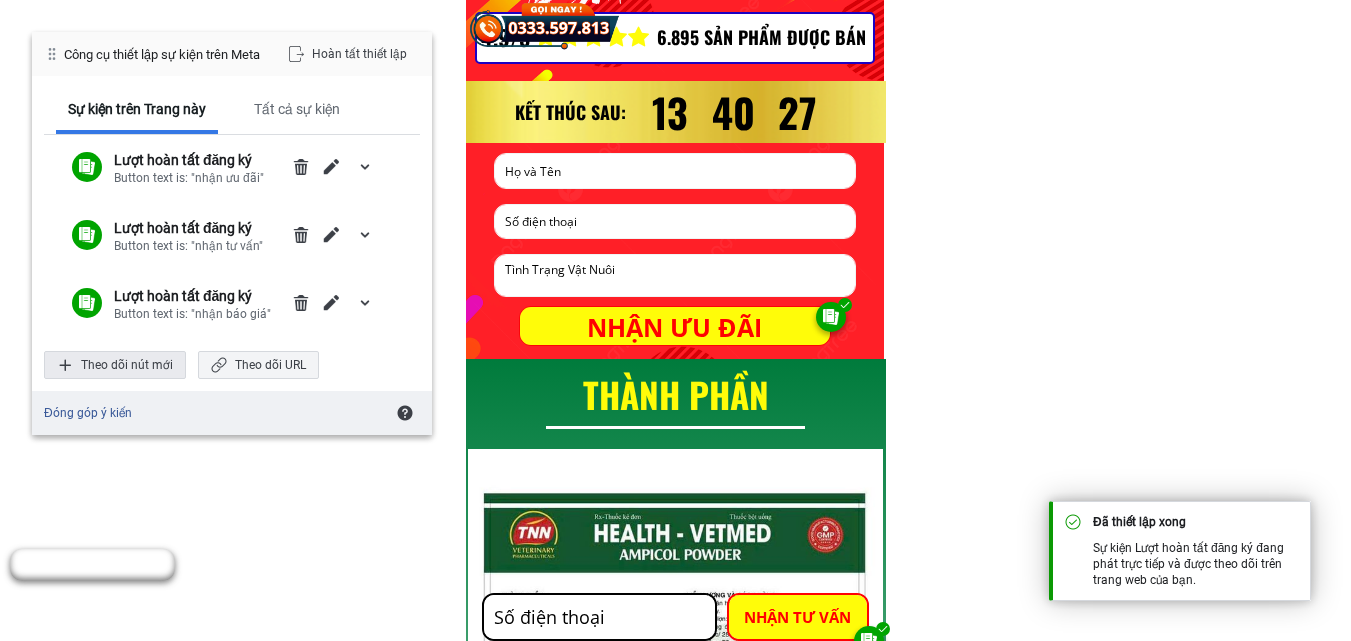 click on "Theo dõi nút mới" at bounding box center [115, 365] 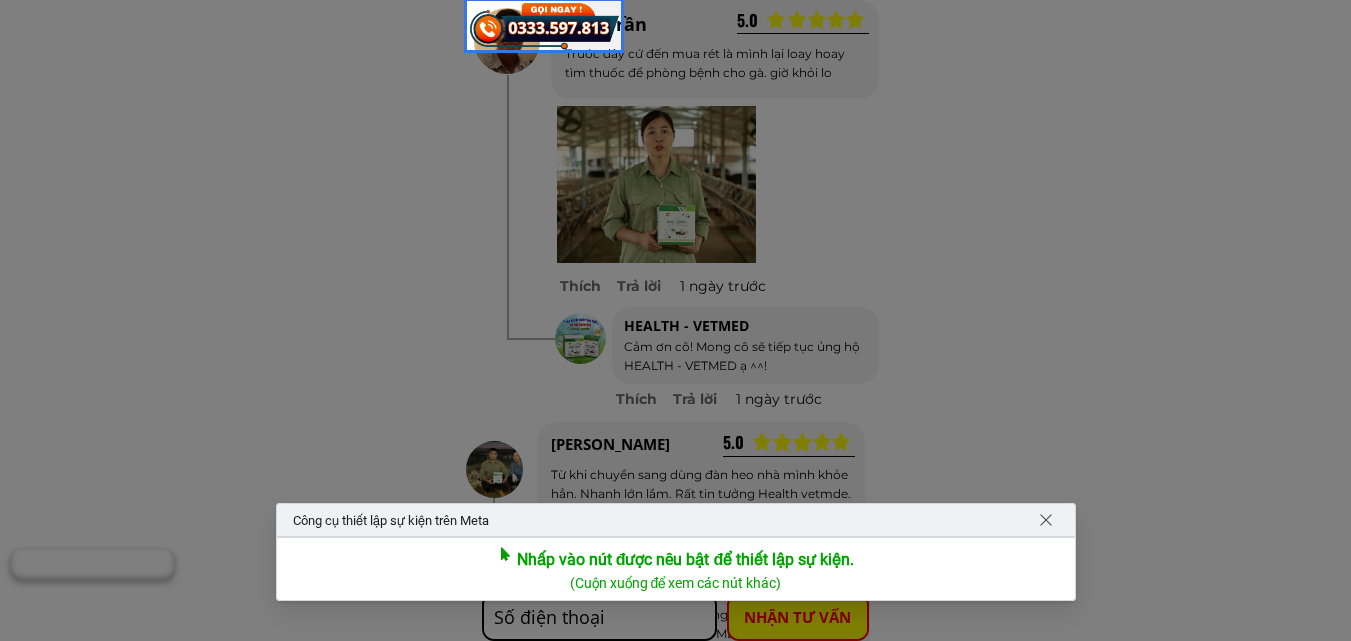 scroll, scrollTop: 15250, scrollLeft: 0, axis: vertical 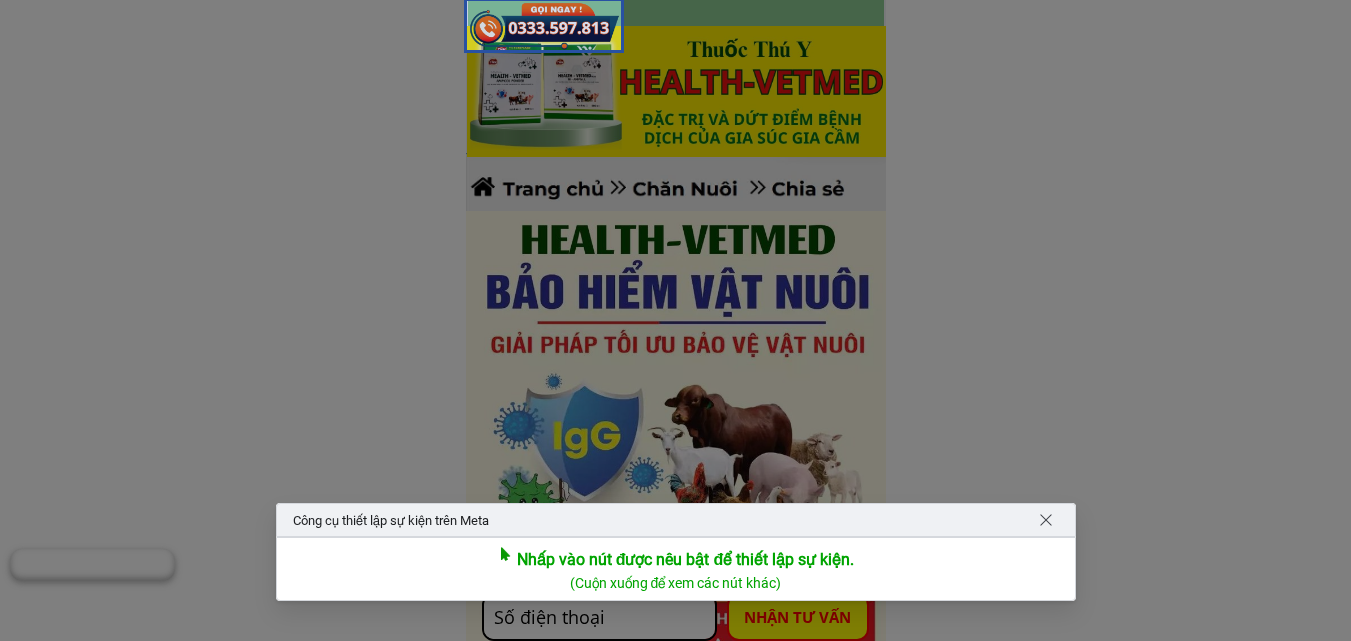 click at bounding box center [544, 25] 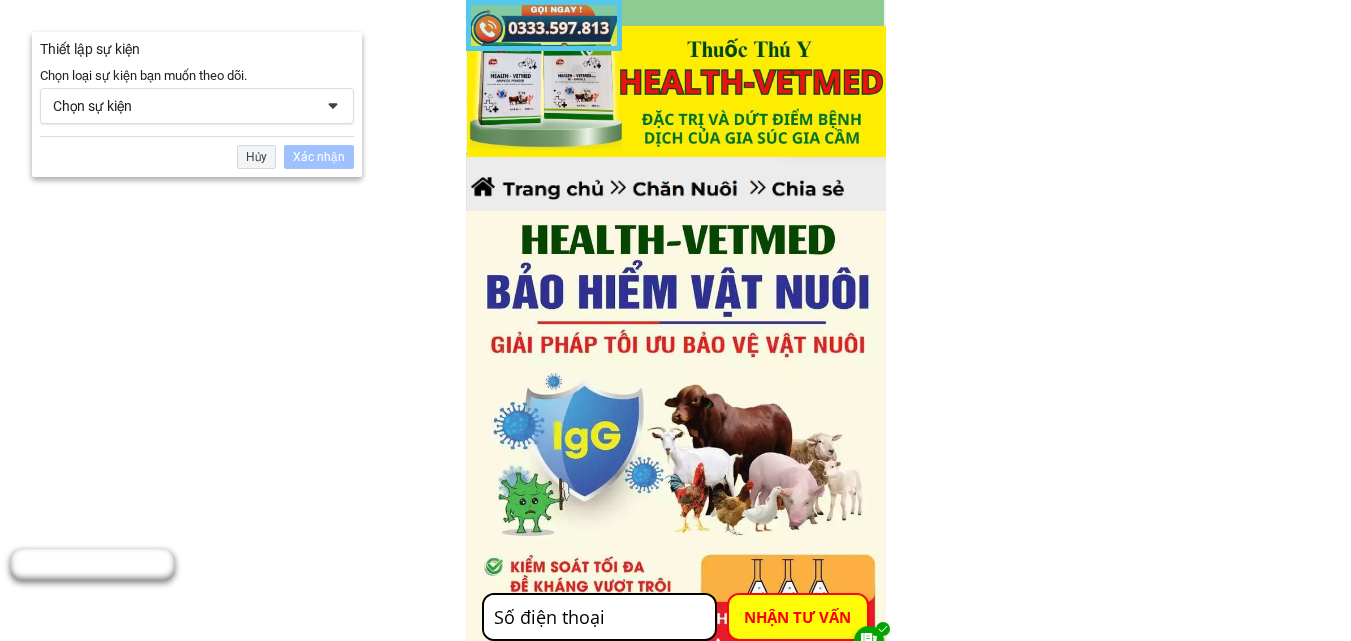 click at bounding box center (333, 106) 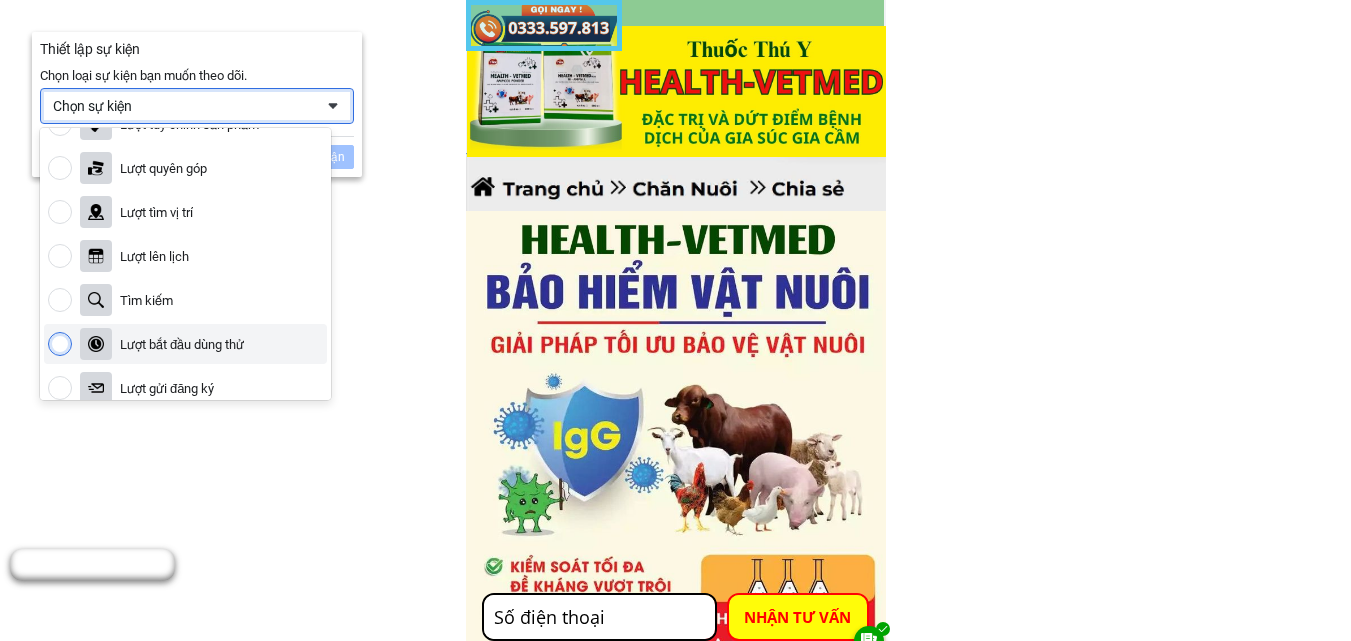 scroll, scrollTop: 485, scrollLeft: 0, axis: vertical 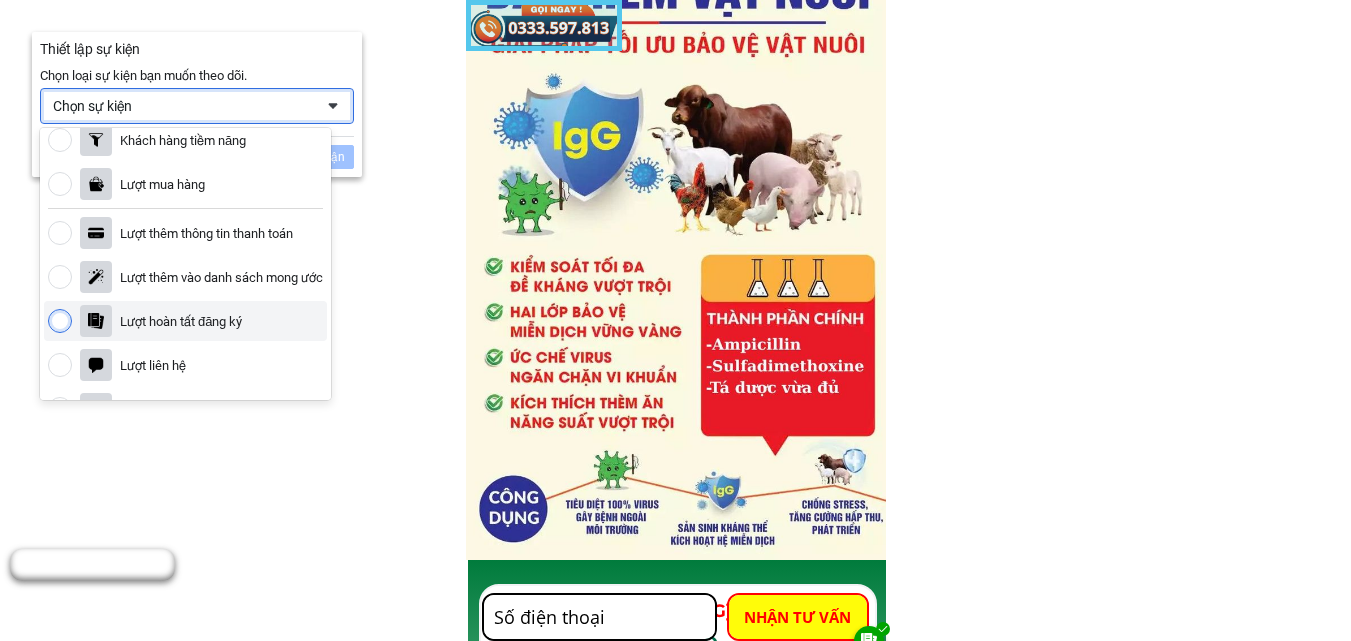 click on "Lượt hoàn tất đăng ký" at bounding box center [181, 321] 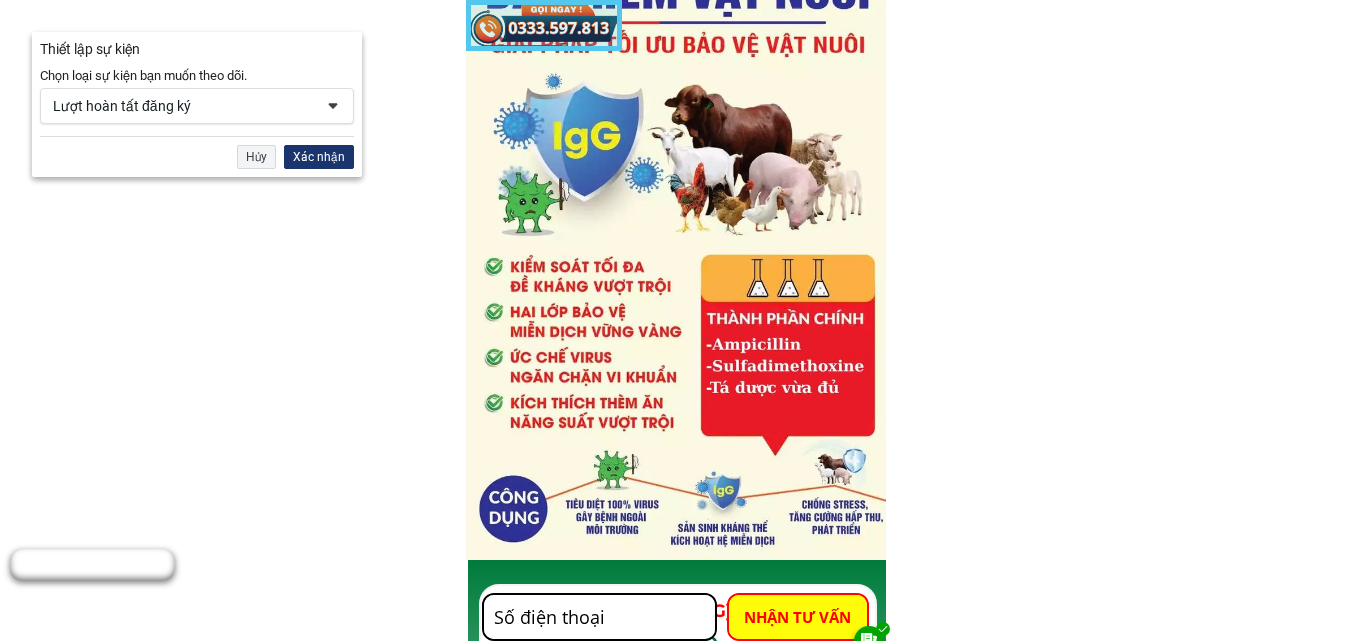click on "Xác nhận" at bounding box center [319, 157] 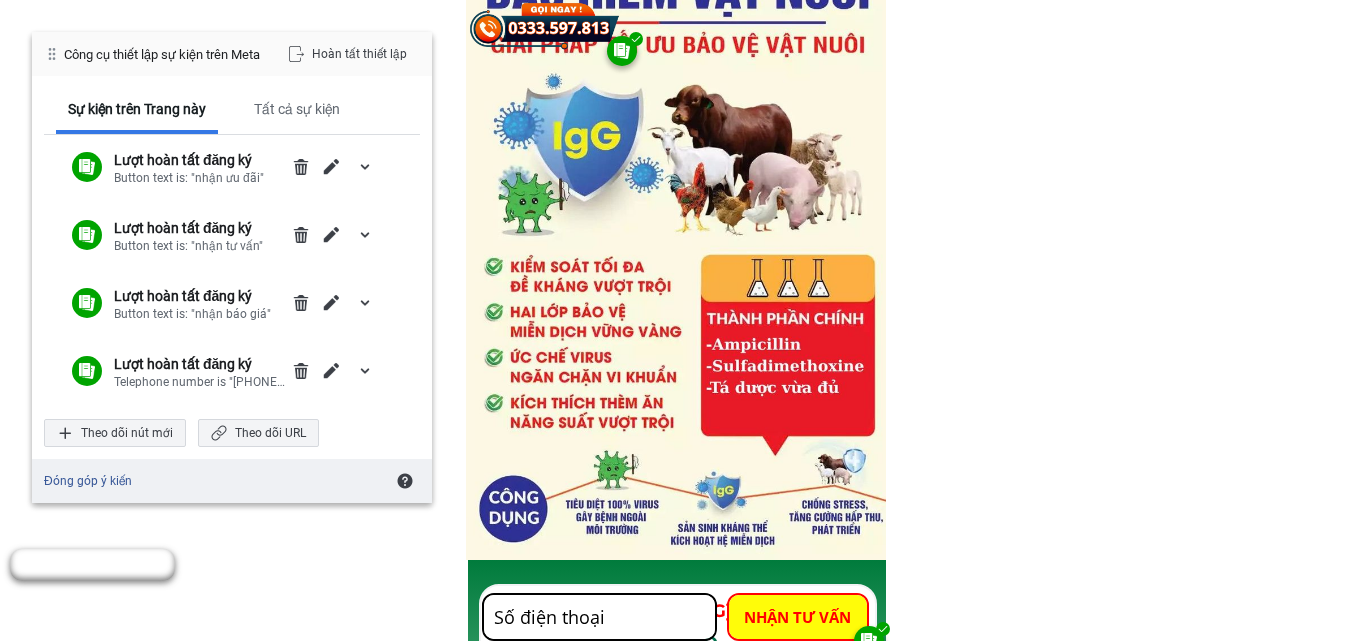 click on "[HÀNG CHÍNH HÃNG]   HEALTH - VETMED KHÁNG SINH PHÒNG VÀ ĐẶC TRỊ CÁC BỆNH TRONG CHĂN NUÔI
5.0                               42.023  Lượt Đánh Giá 38.951  Sản Phẩm Đã Bán KHÁNG SINH 3 TRONG 1 Chuyên Phòng và đặc trị tất cả các bệnh: ❌ Vấn đề về đường tiêu hóa ❌ Vấn đề về hệ hô hấp ❌ Chống lại các loại virus khác... 👉Khỏi bệnh sau  3 NGÀY  sử dụng - Vật nuôi ăn uống bình thường TƯ VẤN THÊM Chia Sẻ Anh Chủ Trang Trại Lợn Tại  [GEOGRAPHIC_DATA] Với kinh nghiệm nhiều năm trên việc hỗ trợ , tư vấn và điều trị các bệnh trên vật nuôi . Chúng tôi có đội ngũ luôn sẵn sàng mang đến cho bạn những giải pháp hỗ trợ tốt nhất cho bà con đang chăn nuôi. CHUYÊN PHÒNG VÀ ĐẶC TRỊ CÁC BỆNH:         Cầu trùng, [GEOGRAPHIC_DATA] (gà rù,gà toi)         Tiêu chảy [MEDICAL_DATA] phân xanh, phân trắng, phân nhớt vàng
00" at bounding box center (675, 8345) 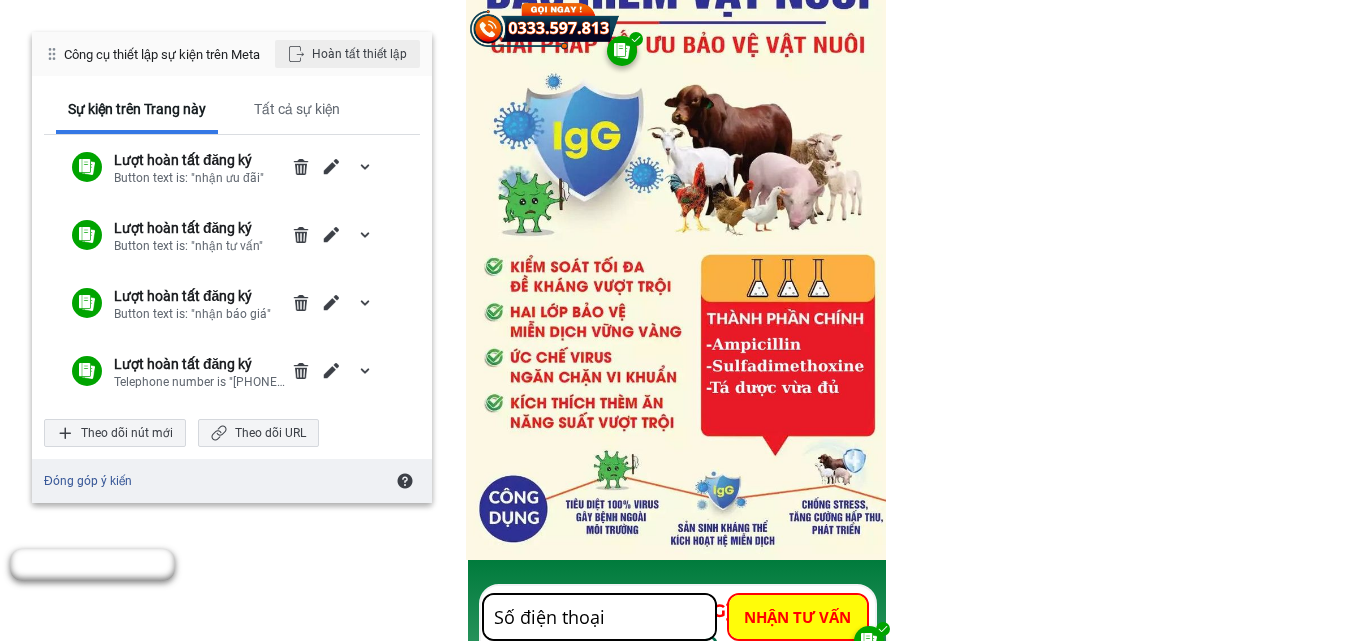 click on "Hoàn tất thiết lập" at bounding box center (347, 54) 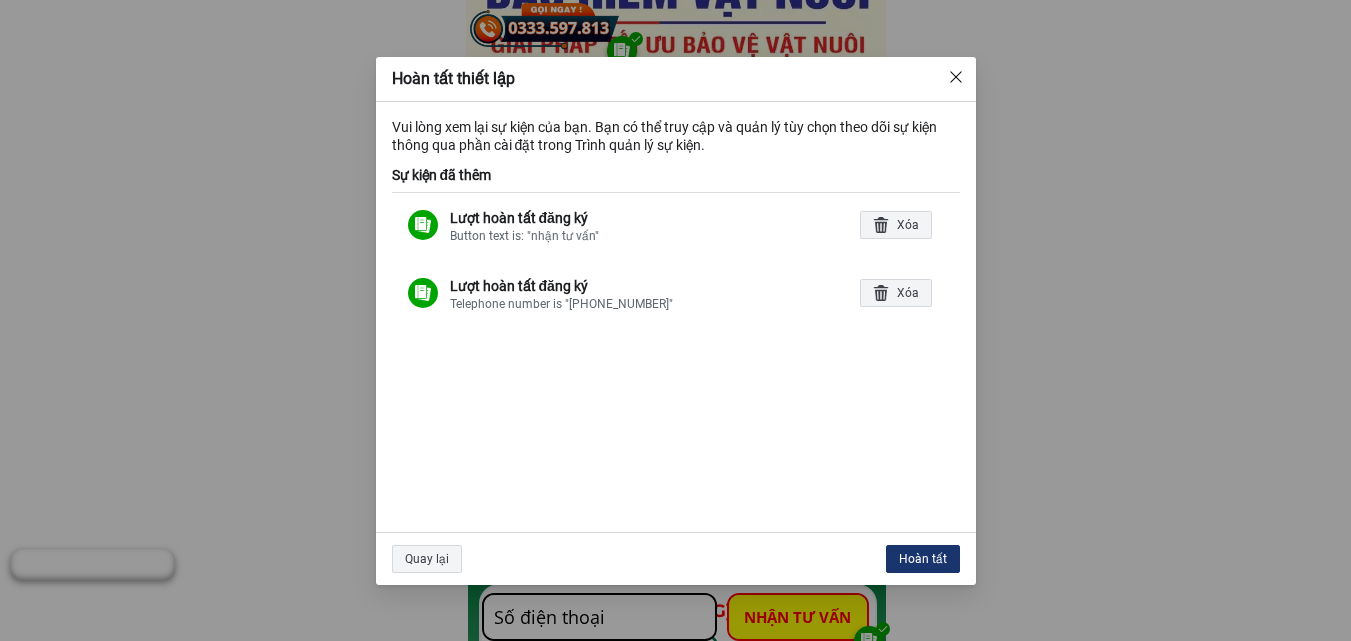 click on "Hoàn tất" at bounding box center [923, 559] 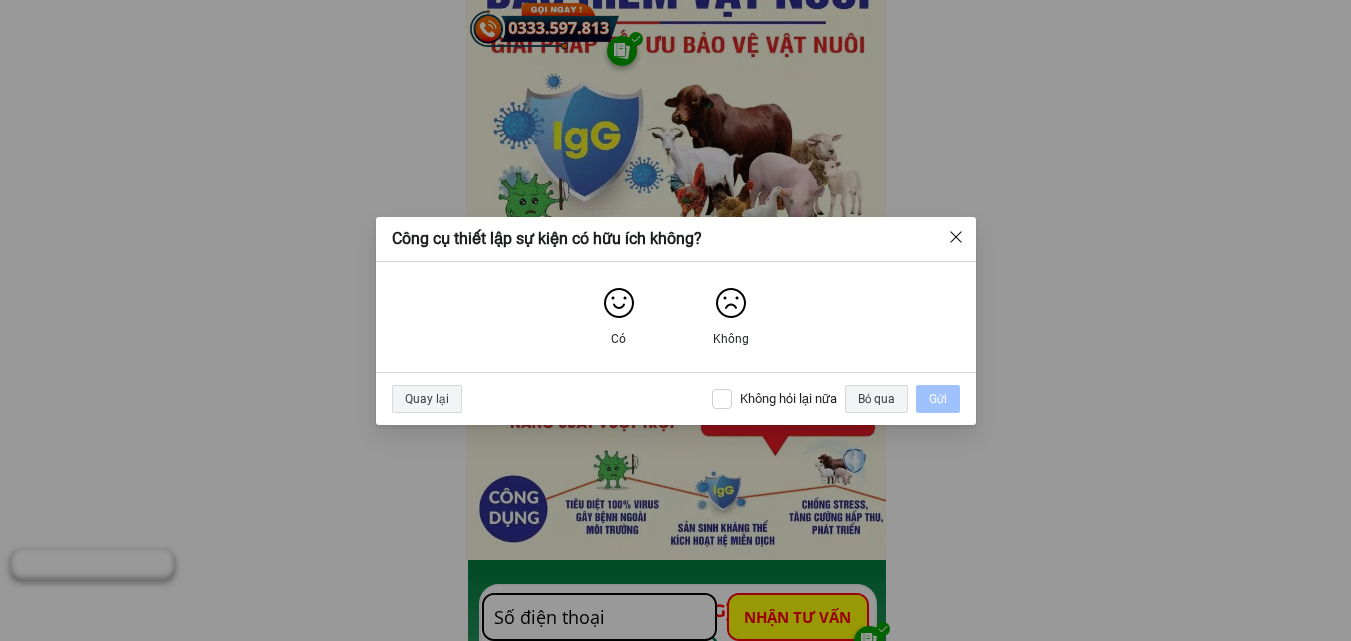 drag, startPoint x: 717, startPoint y: 395, endPoint x: 727, endPoint y: 397, distance: 10.198039 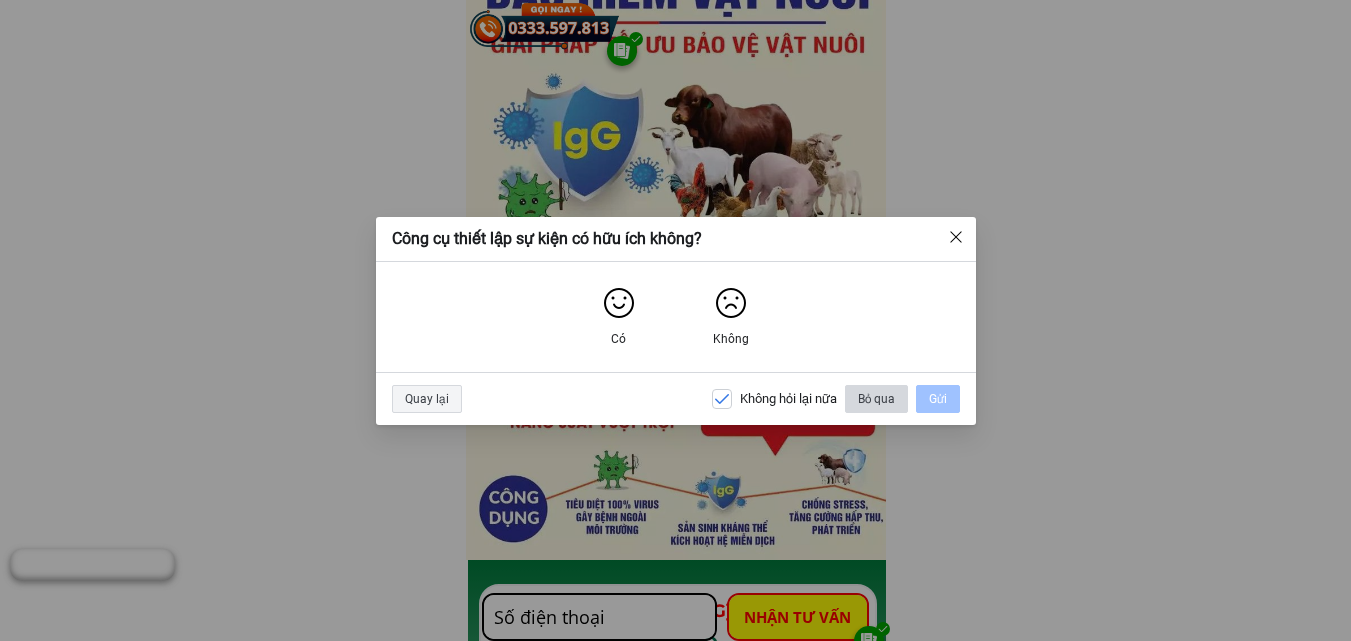 click on "Bỏ qua" at bounding box center [876, 399] 